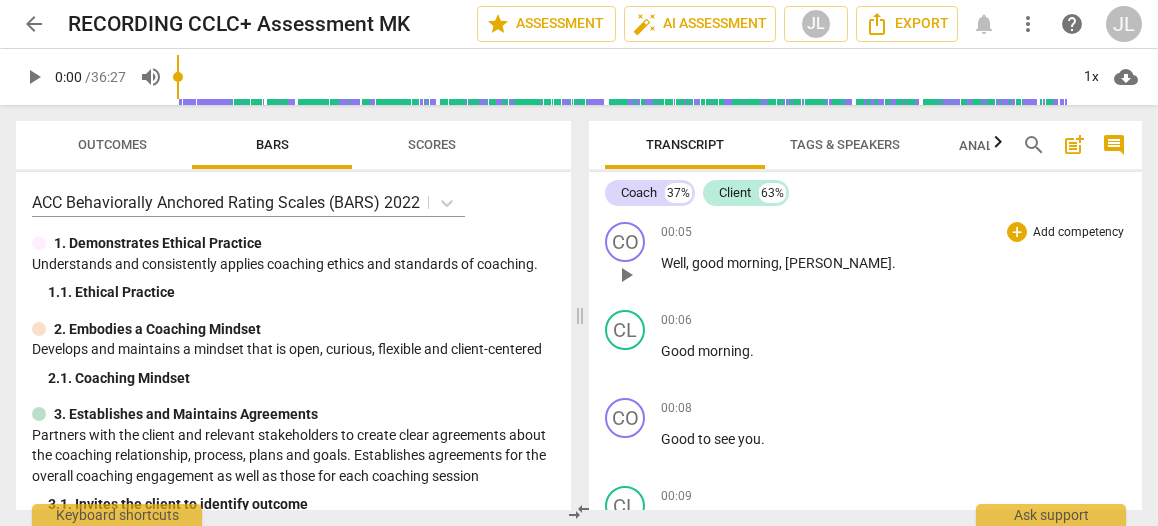 scroll, scrollTop: 0, scrollLeft: 0, axis: both 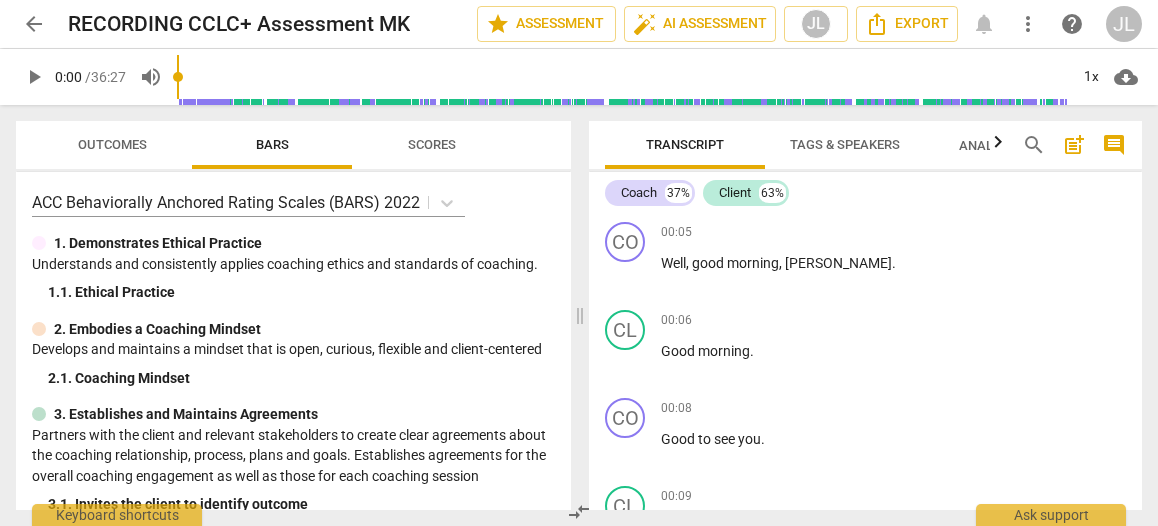 click on "arrow_back" at bounding box center (34, 24) 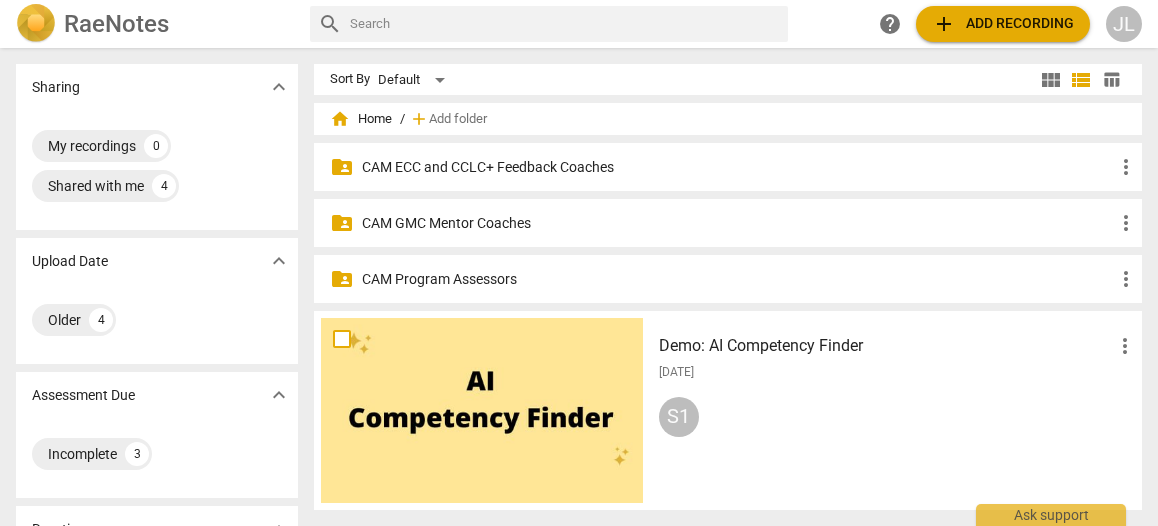 click on "CAM Program Assessors" at bounding box center (738, 279) 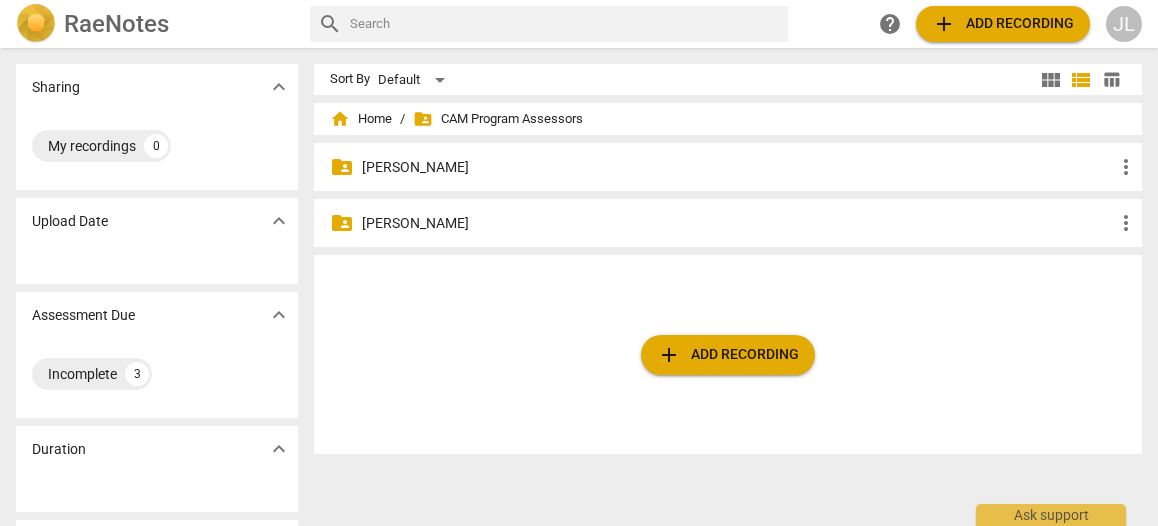 click on "[PERSON_NAME]" at bounding box center (738, 167) 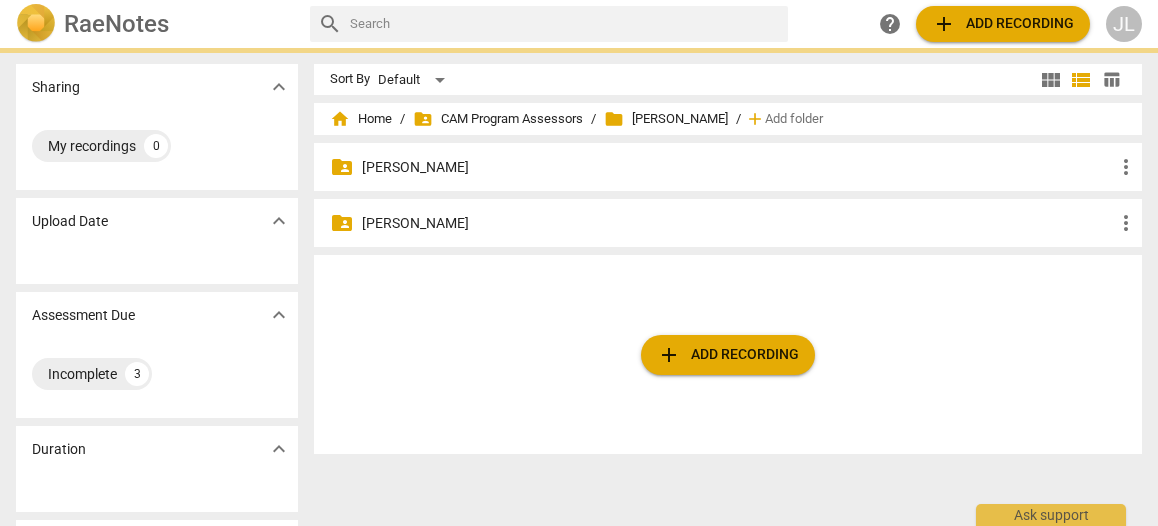 click on "[PERSON_NAME]" at bounding box center [738, 167] 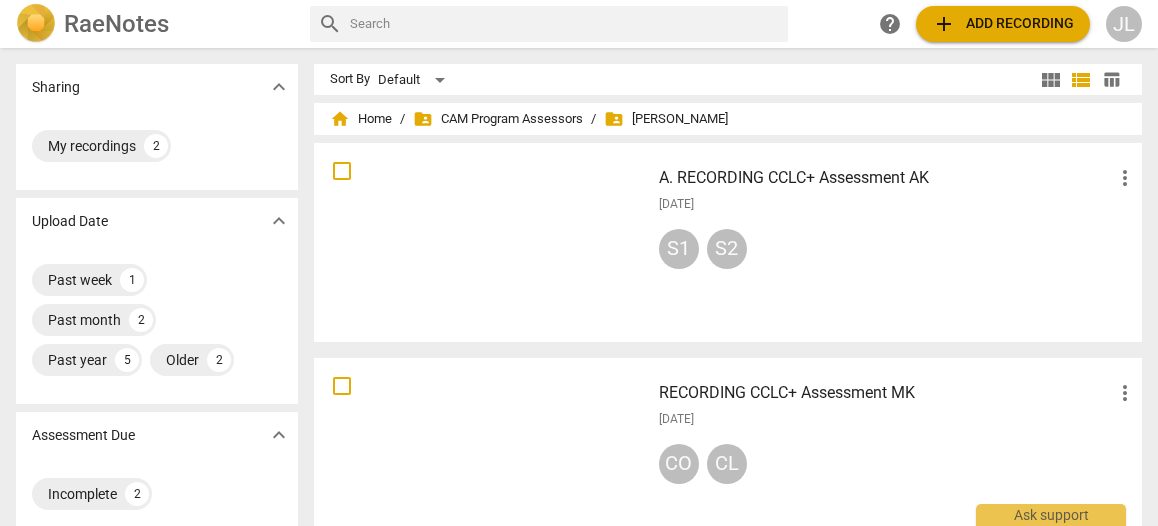 click at bounding box center (482, 242) 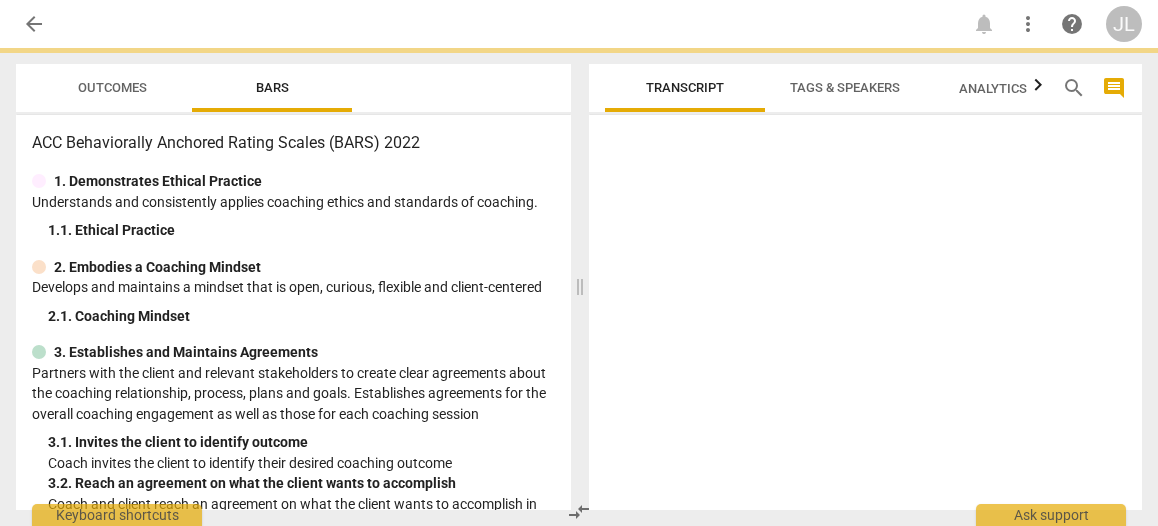 click on "1. 1. Ethical Practice" at bounding box center [301, 230] 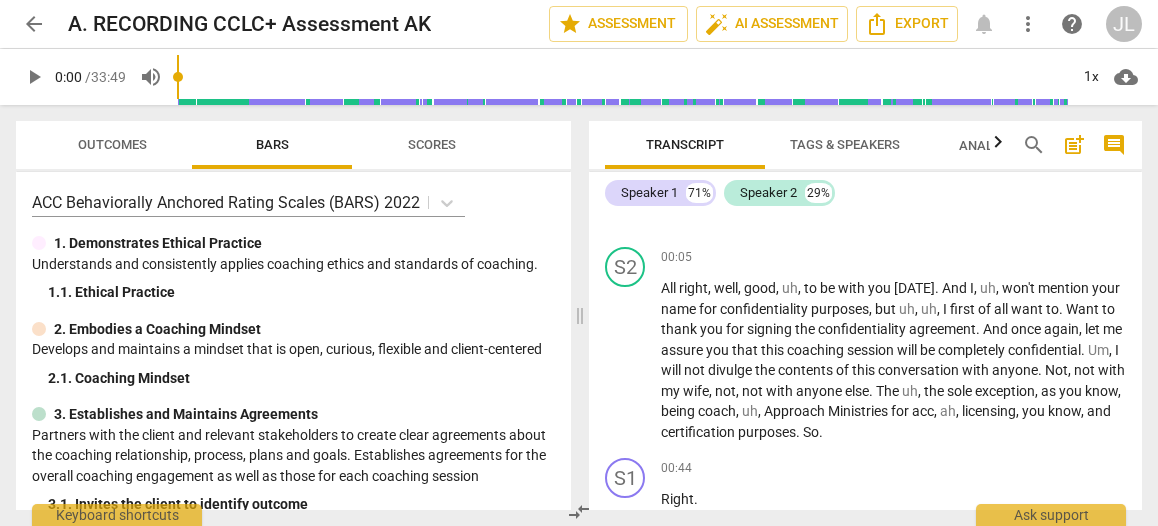 scroll, scrollTop: 94, scrollLeft: 0, axis: vertical 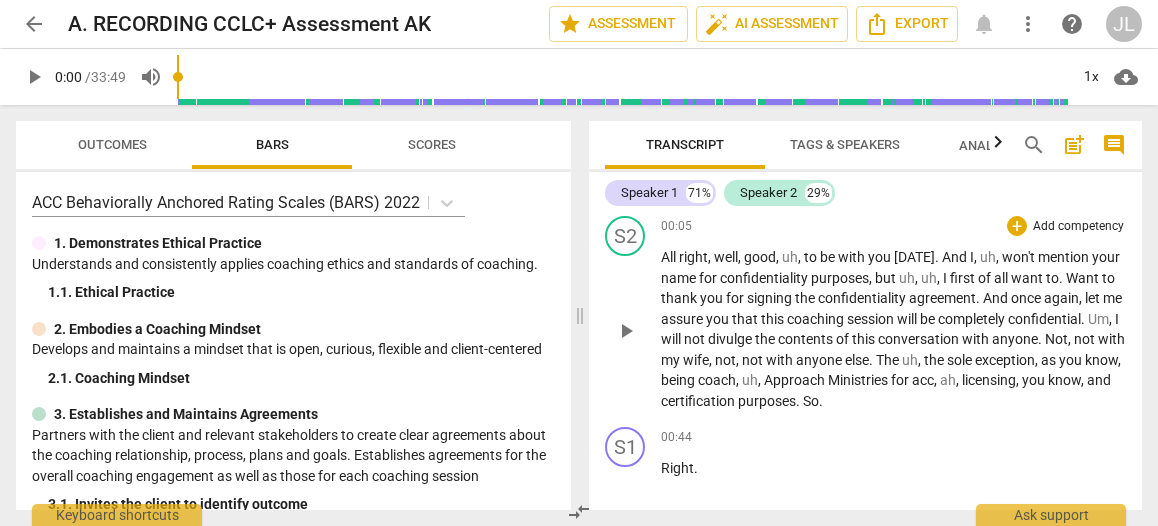 click on "." at bounding box center (1062, 278) 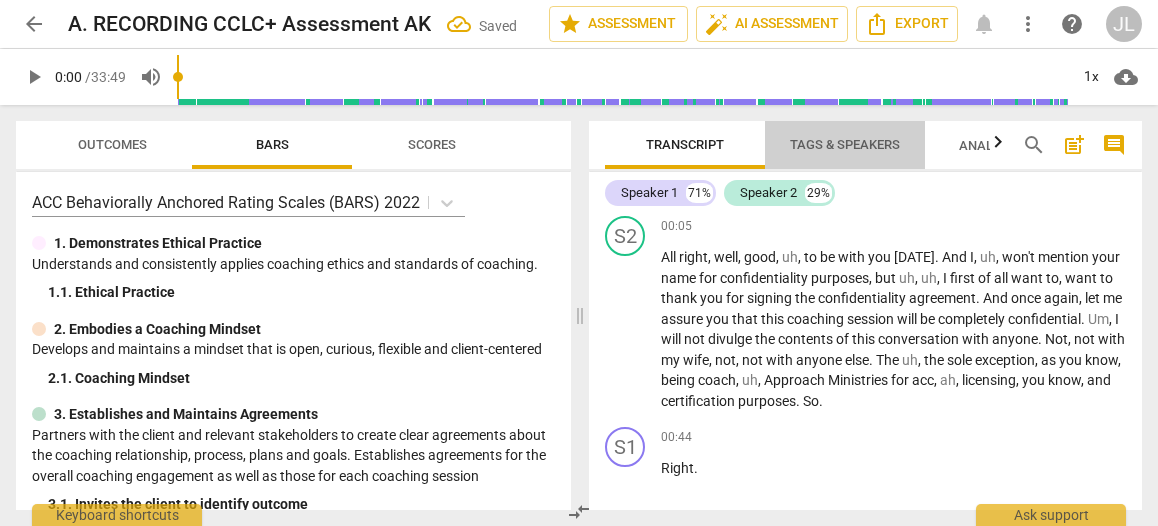 click on "Tags & Speakers" at bounding box center (845, 144) 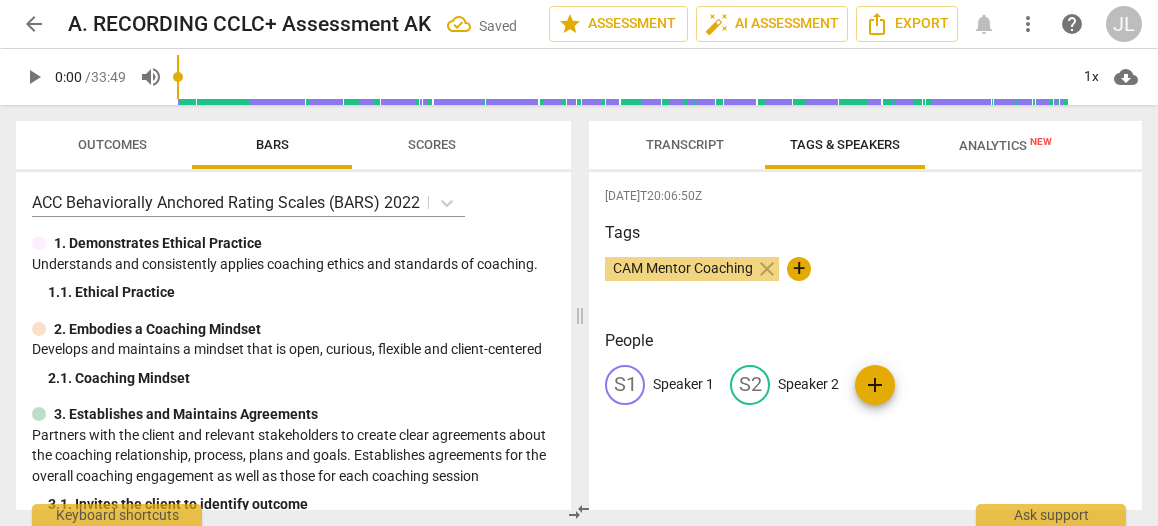 click on "Speaker 2" at bounding box center (808, 384) 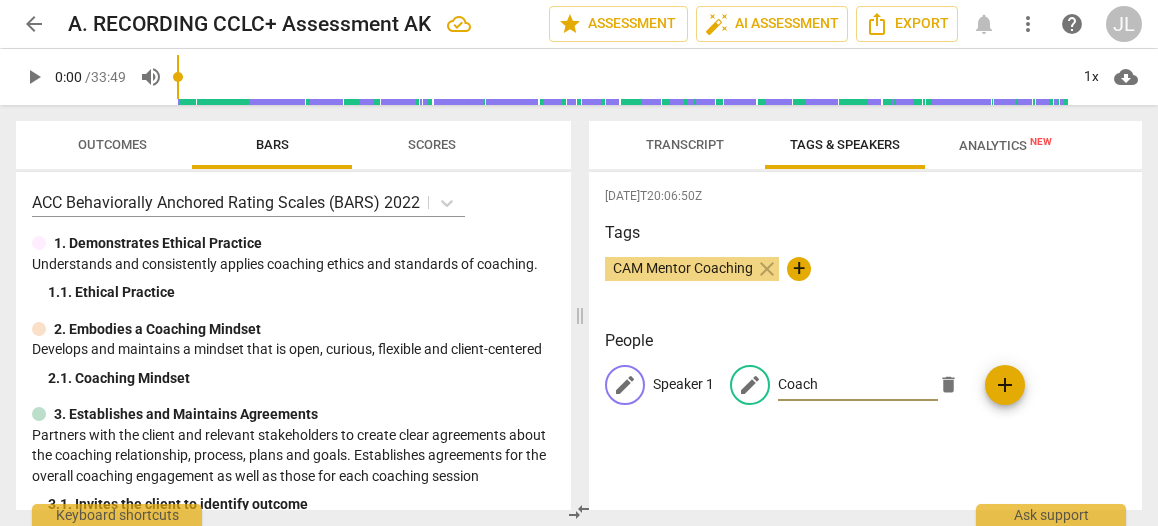 type on "Coach" 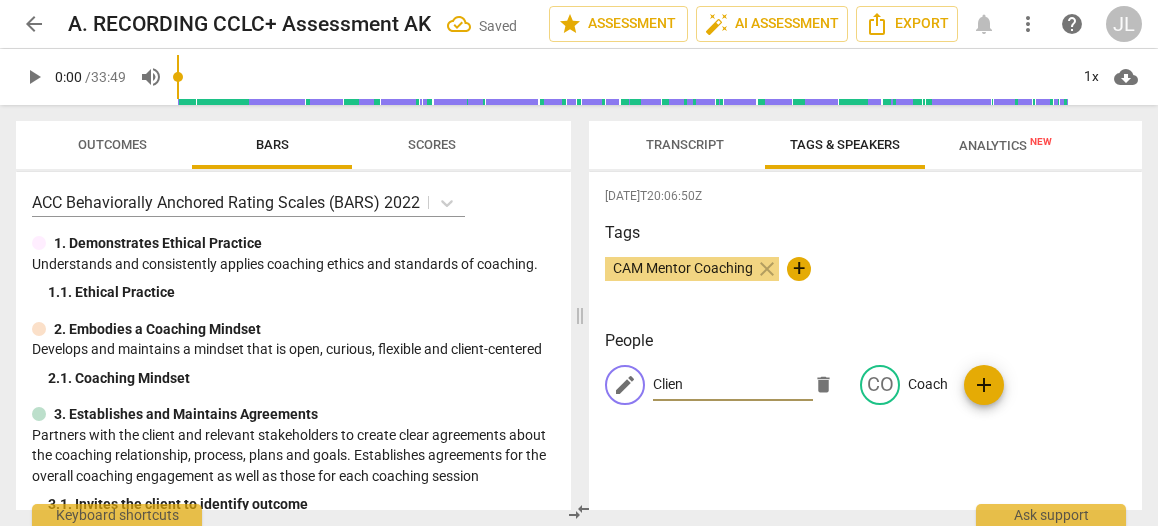 type on "Client" 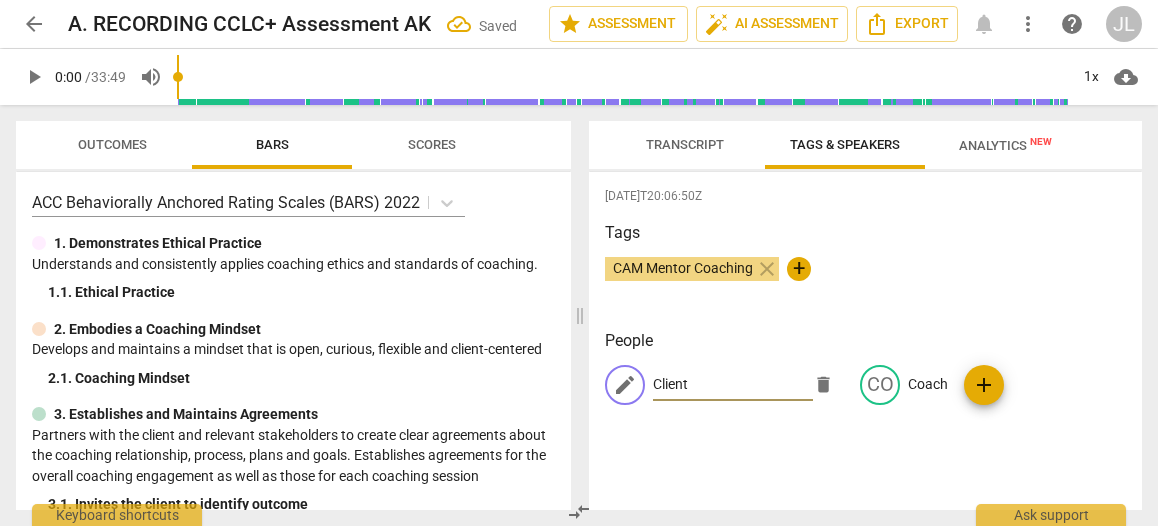 click on "Transcript" at bounding box center (685, 144) 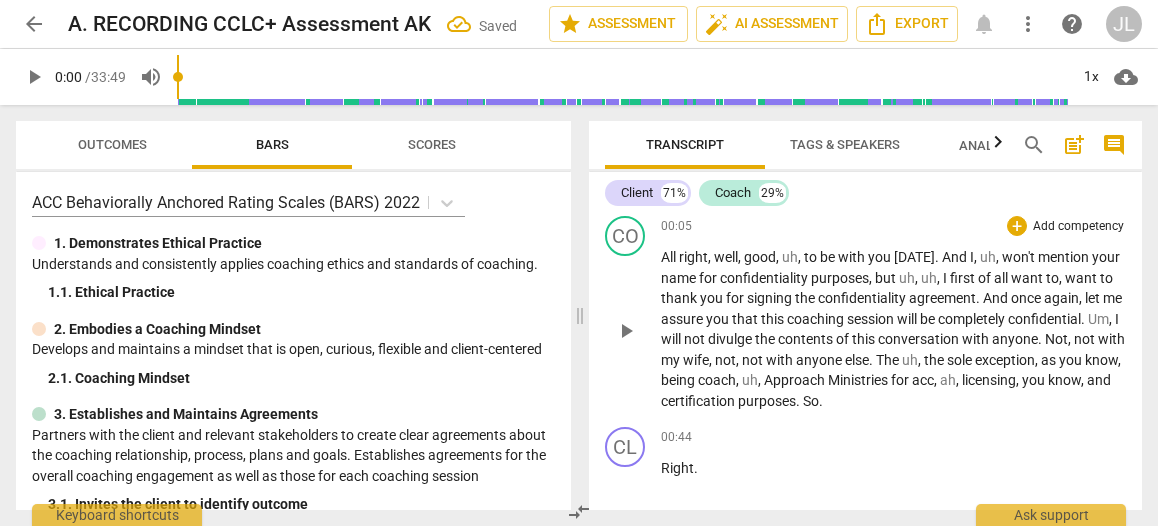 click on "All   right ,   well ,   good ,   uh ,   to   be   with   you   [DATE] .   And   I ,   uh ,   won't   mention   your   name   for   confidentiality   purposes ,   but   uh ,   uh ,   I   first   of   all   want   to ,   want   to   thank   you   for   signing   the   confidentiality   agreement .   And   once   again ,   let   me   assure   you   that   this   coaching   session   will   be   completely   confidential .   Um ,   I   will   not   divulge   the   contents   of   this   conversation   with   anyone .   Not ,   not   with   my   wife ,   not ,   not   with   anyone   else .   The   uh ,   the   sole   exception ,   as   you   know ,   being   coach ,   uh ,   Approach   Ministries   for   acc ,   ah ,   licensing ,   you   know ,   and   certification   purposes .   So ." at bounding box center (893, 329) 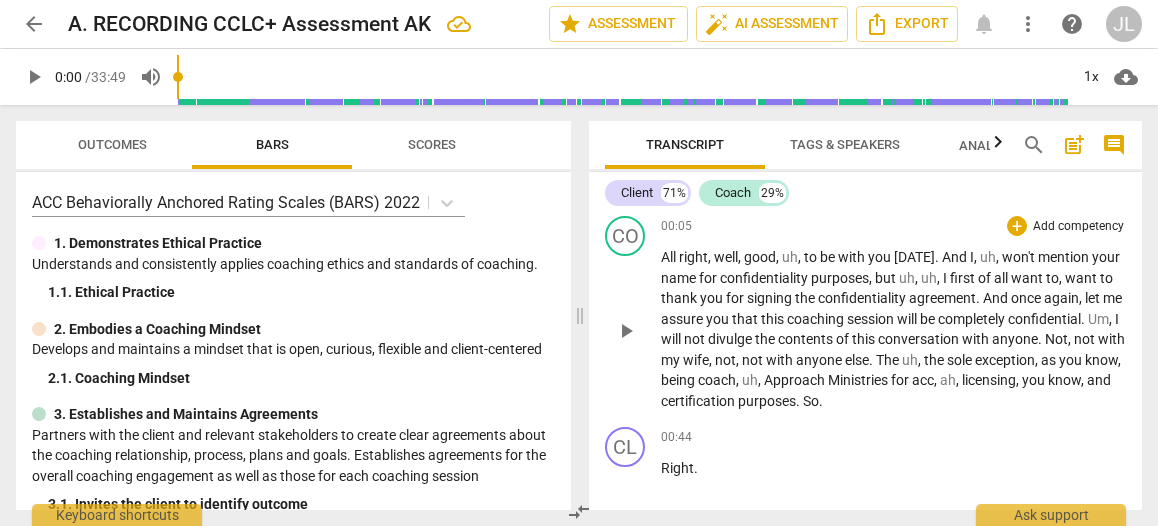 click on "coach" at bounding box center [717, 380] 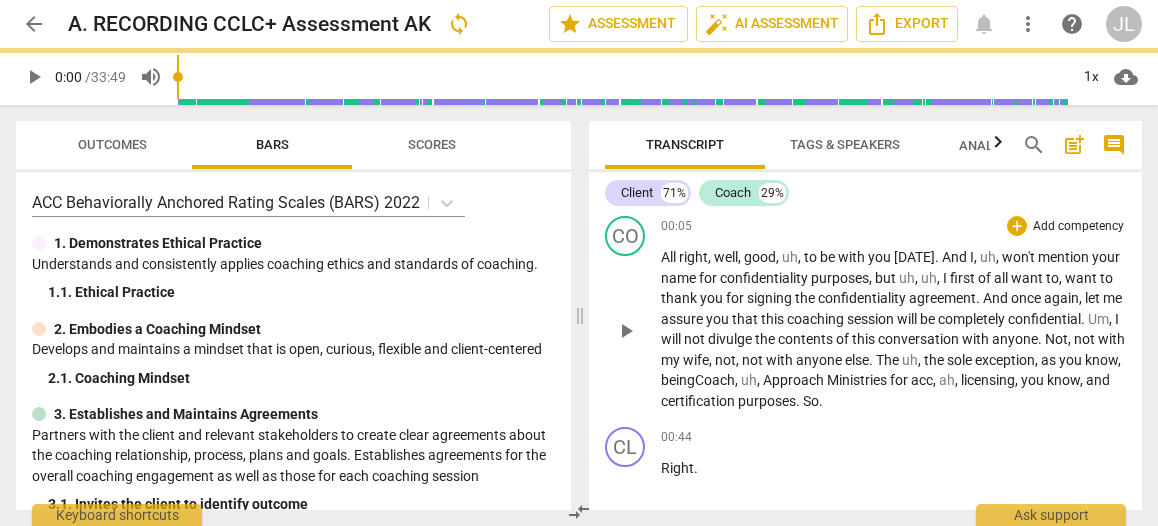 click on "Approach" at bounding box center [795, 380] 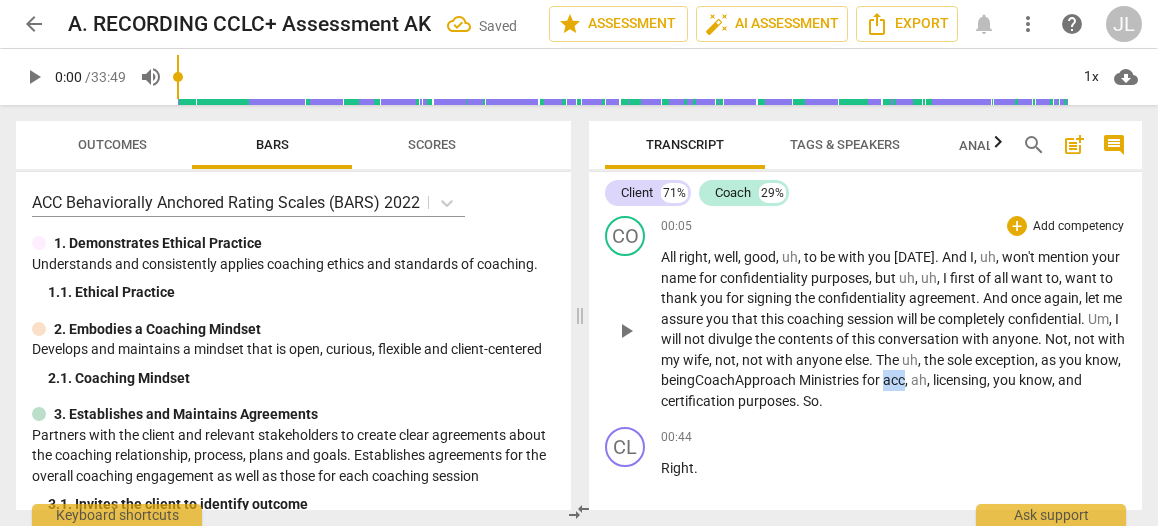 drag, startPoint x: 977, startPoint y: 379, endPoint x: 956, endPoint y: 379, distance: 21 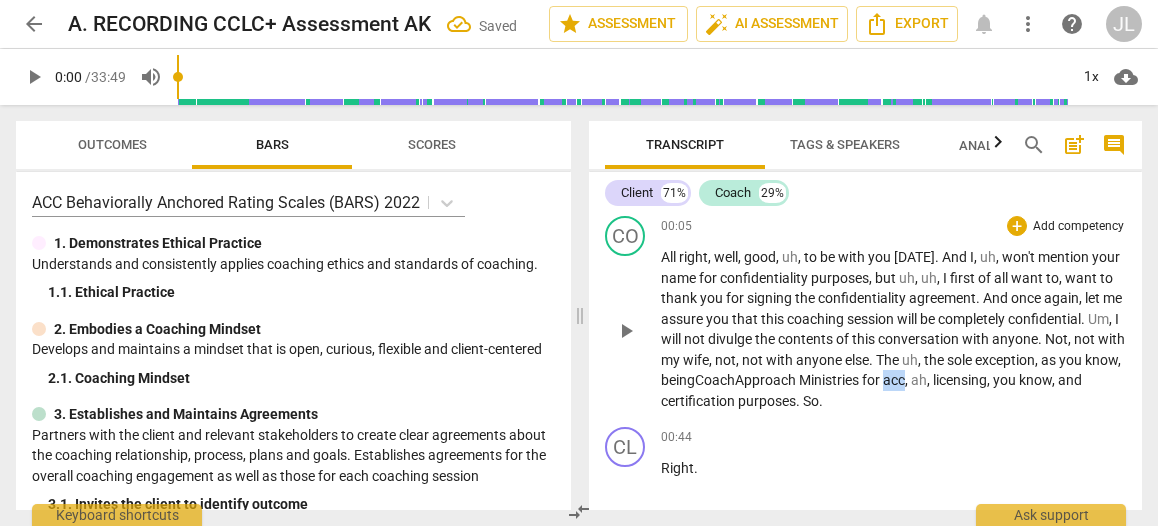 click on "acc" at bounding box center [894, 380] 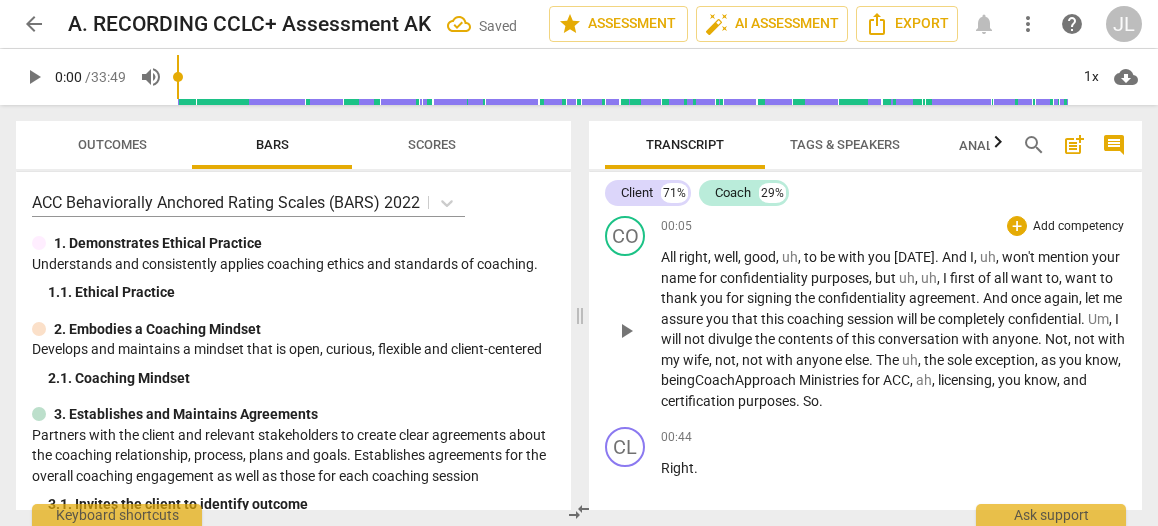click on "All   right ,   well ,   good ,   uh ,   to   be   with   you   [DATE] .   And   I ,   uh ,   won't   mention   your   name   for   confidentiality   purposes ,   but   uh ,   uh ,   I   first   of   all   want   to ,   want   to   thank   you   for   signing   the   confidentiality   agreement .   And   once   again ,   let   me   assure   you   that   this   coaching   session   will   be   completely   confidential .   Um ,   I   will   not   divulge   the   contents   of   this   conversation   with   anyone .   Not ,   not   with   my   wife ,   not ,   not   with   anyone   else .   The   uh ,   the   sole   exception ,   as   you   know ,   being  C oach  Approach   Ministries   for   ACC ,   ah ,   licensing ,   you   know ,   and   certification   purposes .   So ." at bounding box center [893, 329] 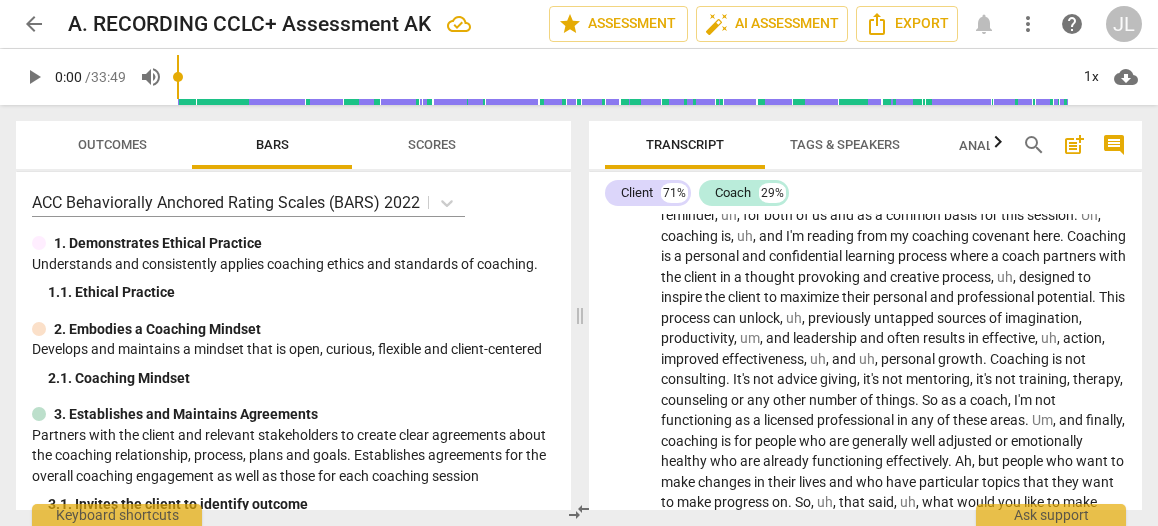 scroll, scrollTop: 538, scrollLeft: 0, axis: vertical 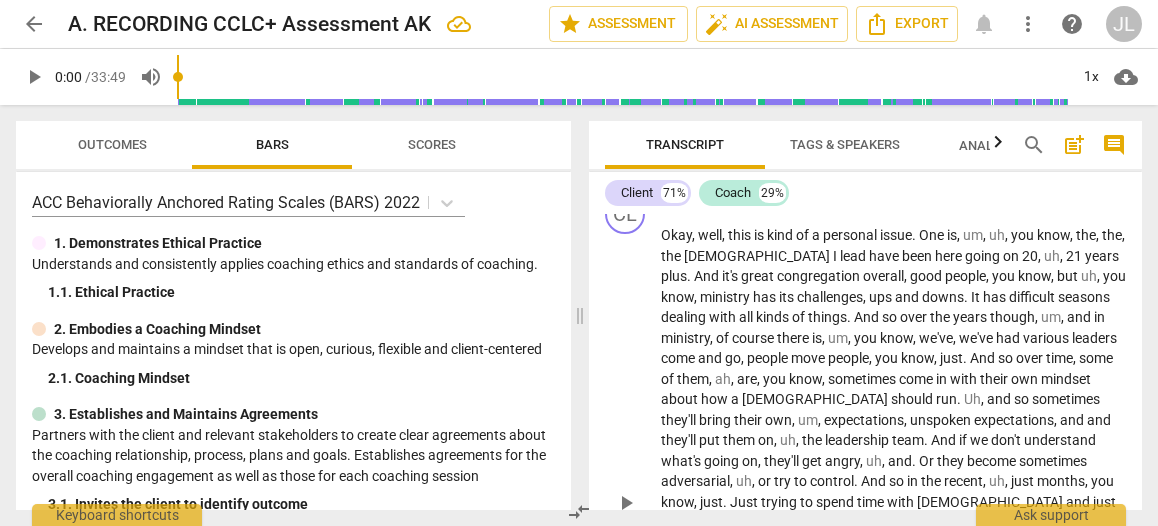 click on "it's" at bounding box center [731, 276] 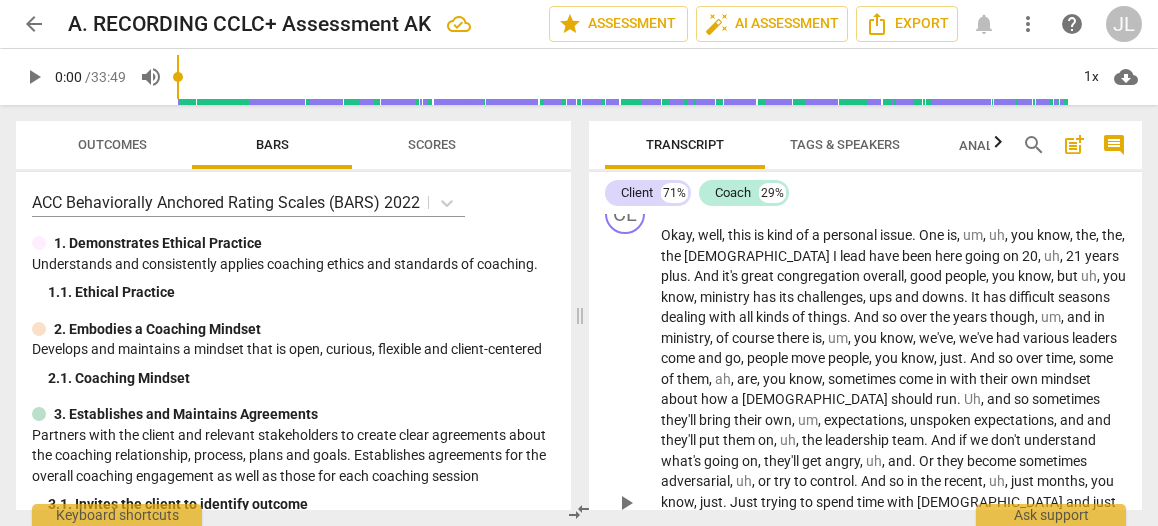 type 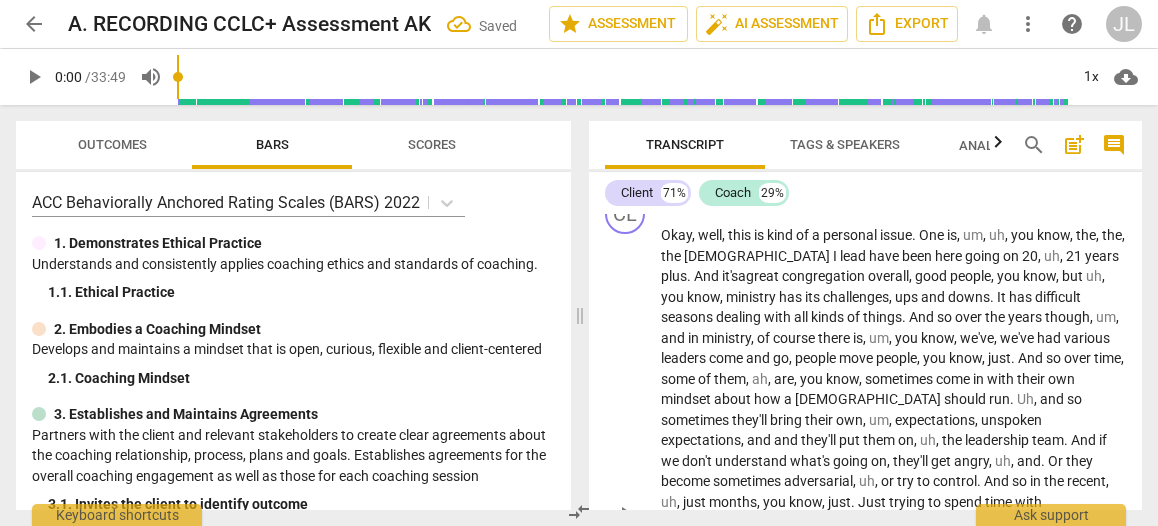 click on "Okay ,   well ,   this   is   kind   of   a   personal   issue .   One   is ,   um ,   uh ,   you   know ,   the ,   the ,   the   [DEMOGRAPHIC_DATA]   I   lead   have   been   here   going   on   20 ,   uh ,   21   years   plus .   And   it's  a  great   congregation   overall ,   good   people ,   you   know ,   but   uh ,   you   know ,   ministry   has   its   challenges ,   ups   and   downs .   It   has   difficult   seasons   dealing   with   all   kinds   of   things .   And   so   over   the   years   though ,   um ,   and   in   ministry ,   of   course   there   is ,   um ,   you   know ,   we've ,   we've   had   various   leaders   come   and   go ,   people   move   people ,   you   know ,   just .   And   so   over   time ,   some   of   them ,   ah ,   are ,   you   know ,   sometimes   come   in   with   their   own   mindset   about   how   a   [DEMOGRAPHIC_DATA]   should   run .   Uh ,   and   so   sometimes   they'll   bring   their   own ,   um ,   expectations ,   unspoken   expectations ,   and   and     put" at bounding box center [893, 512] 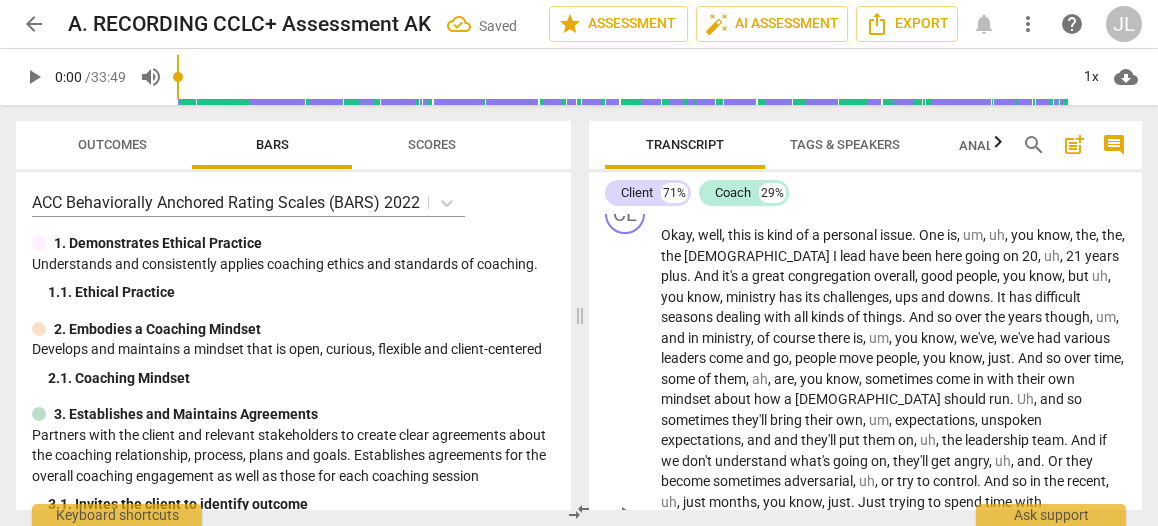 scroll, scrollTop: 288, scrollLeft: 0, axis: vertical 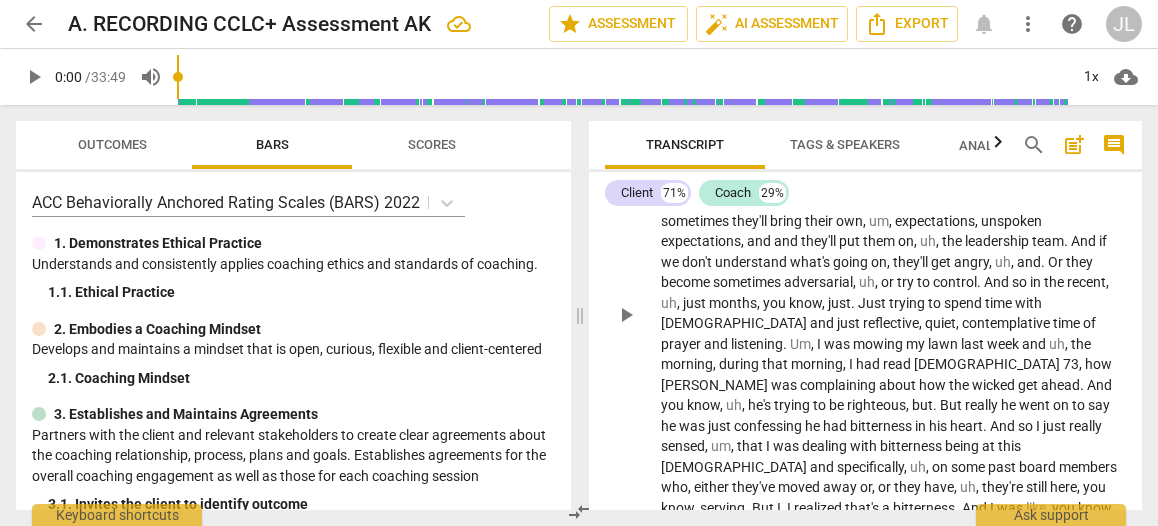 click on "Okay ,   well ,   this   is   kind   of   a   personal   issue .   One   is ,   um ,   uh ,   you   know ,   the ,   the ,   the   [DEMOGRAPHIC_DATA]   I   lead   have   been   here   going   on   20 ,   uh ,   21   years   plus .   And   it's   a   great   congregation   overall ,   good   people ,   you   know ,   but   uh ,   you   know ,   ministry   has   its   challenges ,   ups   and   downs .   It   has   difficult   seasons   dealing   with   all   kinds   of   things .   And   so   over   the   years   though ,   um ,   and   in   ministry ,   of   course   there   is ,   um ,   you   know ,   we've ,   we've   had   various   leaders   come   and   go ,   people   move   people ,   you   know ,   just .   And   so   over   time ,   some   of   them ,   ah ,   are ,   you   know ,   sometimes   come   in   with   their   own   mindset   about   how   a   [DEMOGRAPHIC_DATA]   should   run .   Uh ,   and   so   sometimes   they'll   bring   their   own ,   um ,   expectations ,   unspoken   expectations ,   and   and     put" at bounding box center [893, 313] 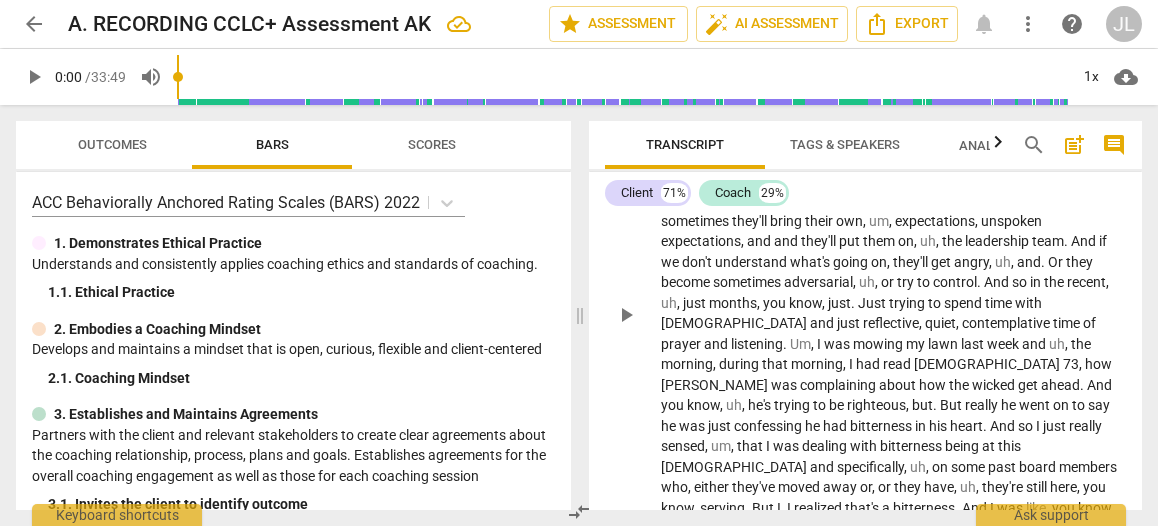 click on "." at bounding box center (936, 405) 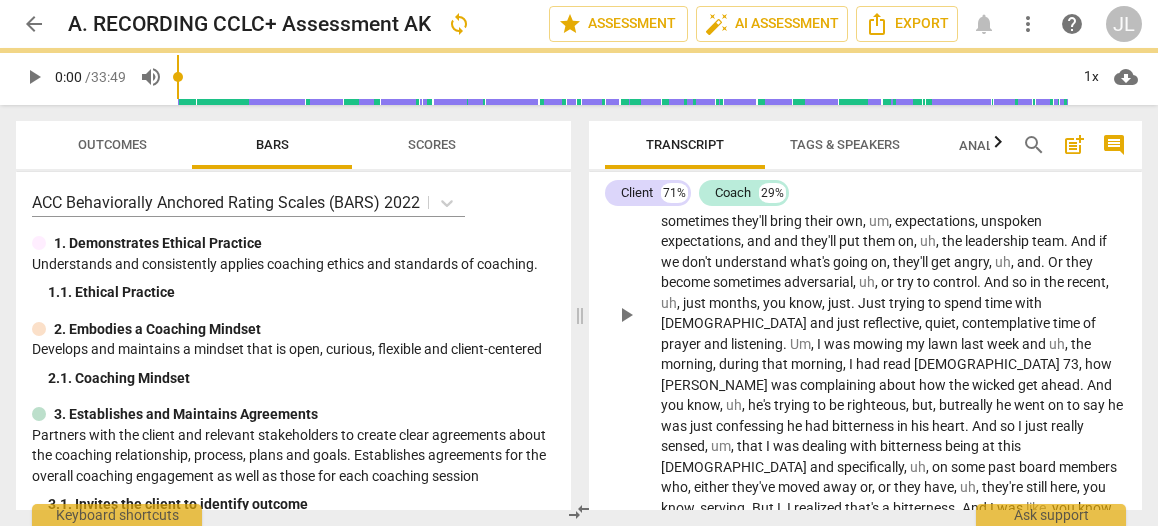 click on "Okay ,   well ,   this   is   kind   of   a   personal   issue .   One   is ,   um ,   uh ,   you   know ,   the ,   the ,   the   [DEMOGRAPHIC_DATA]   I   lead   have   been   here   going   on   20 ,   uh ,   21   years   plus .   And   it's   a   great   congregation   overall ,   good   people ,   you   know ,   but   uh ,   you   know ,   ministry   has   its   challenges ,   ups   and   downs .   It   has   difficult   seasons   dealing   with   all   kinds   of   things .   And   so   over   the   years   though ,   um ,   and   in   ministry ,   of   course   there   is ,   um ,   you   know ,   we've ,   we've   had   various   leaders   come   and   go ,   people   move   people ,   you   know ,   just .   And   so   over   time ,   some   of   them ,   ah ,   are ,   you   know ,   sometimes   come   in   with   their   own   mindset   about   how   a   [DEMOGRAPHIC_DATA]   should   run .   Uh ,   and   so   sometimes   they'll   bring   their   own ,   um ,   expectations ,   unspoken   expectations ,   and   and     put" at bounding box center (893, 313) 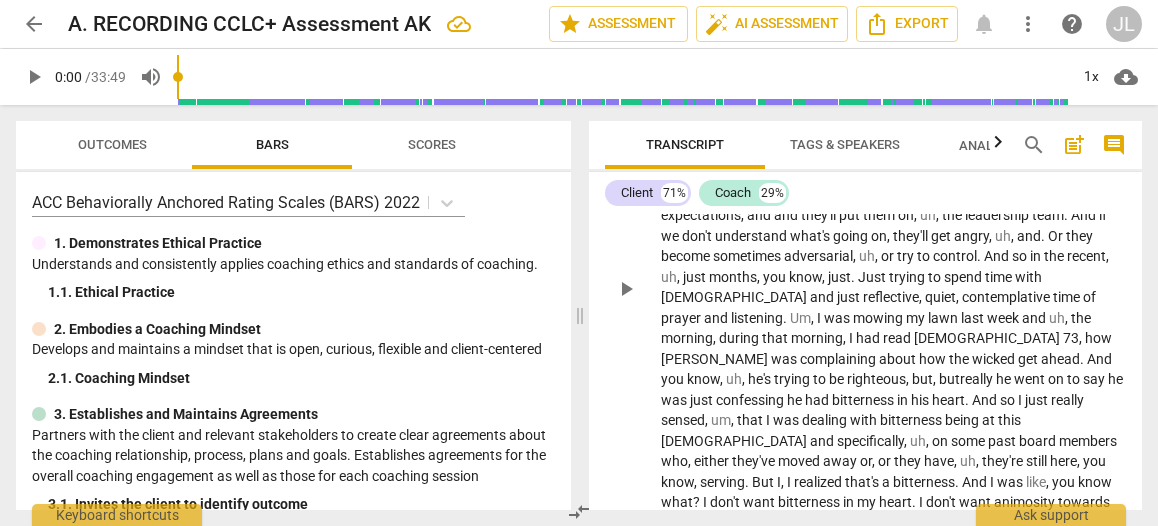 scroll, scrollTop: 1118, scrollLeft: 0, axis: vertical 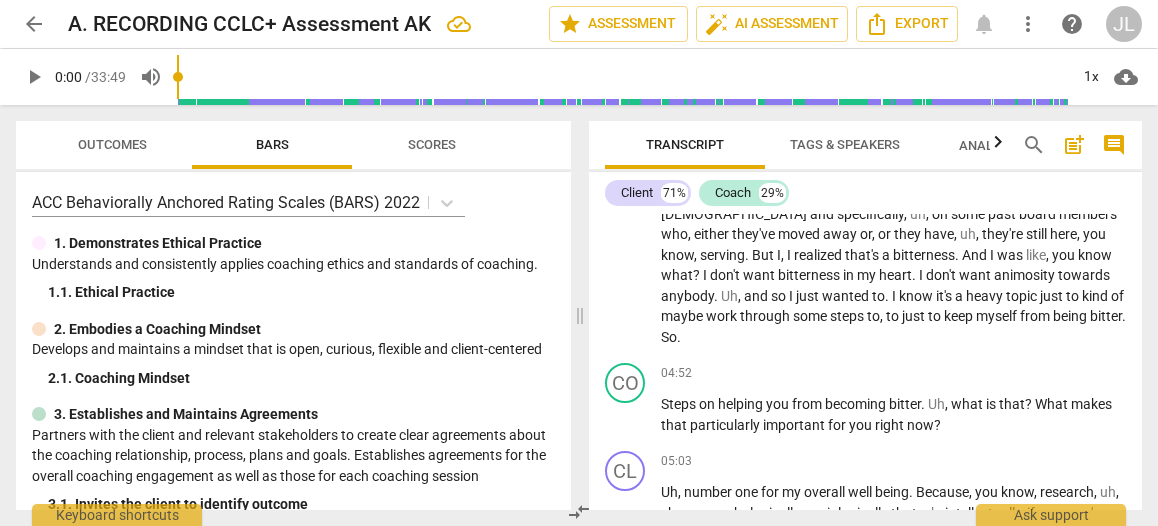 click on "." at bounding box center (888, 296) 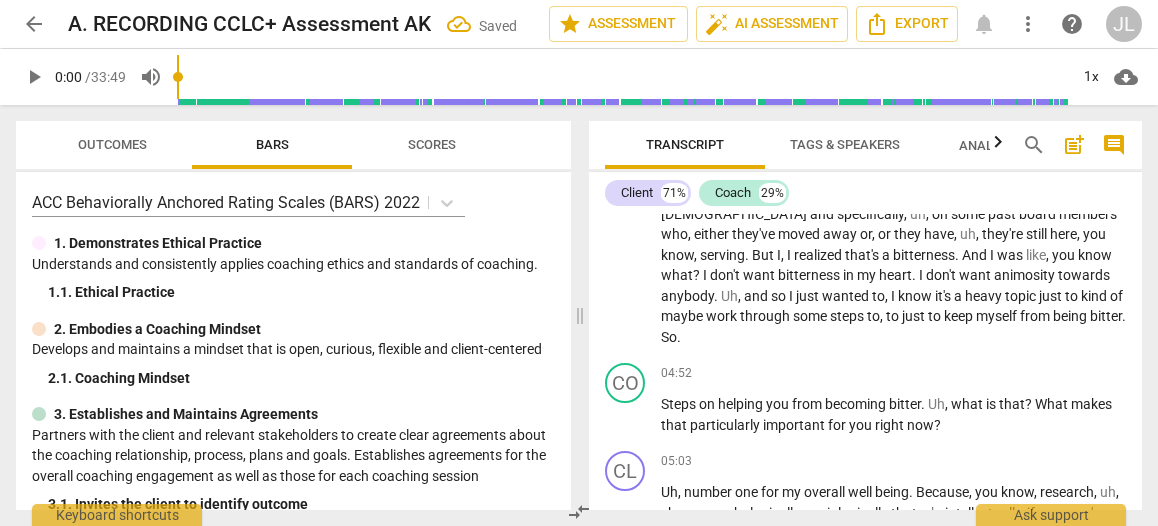 click on "Okay ,   well ,   this   is   kind   of   a   personal   issue .   One   is ,   um ,   uh ,   you   know ,   the ,   the ,   the   [DEMOGRAPHIC_DATA]   I   lead   have   been   here   going   on   20 ,   uh ,   21   years   plus .   And   it's   a   great   congregation   overall ,   good   people ,   you   know ,   but   uh ,   you   know ,   ministry   has   its   challenges ,   ups   and   downs .   It   has   difficult   seasons   dealing   with   all   kinds   of   things .   And   so   over   the   years   though ,   um ,   and   in   ministry ,   of   course   there   is ,   um ,   you   know ,   we've ,   we've   had   various   leaders   come   and   go ,   people   move   people ,   you   know ,   just .   And   so   over   time ,   some   of   them ,   ah ,   are ,   you   know ,   sometimes   come   in   with   their   own   mindset   about   how   a   [DEMOGRAPHIC_DATA]   should   run .   Uh ,   and   so   sometimes   they'll   bring   their   own ,   um ,   expectations ,   unspoken   expectations ,   and   and     put" at bounding box center (893, 60) 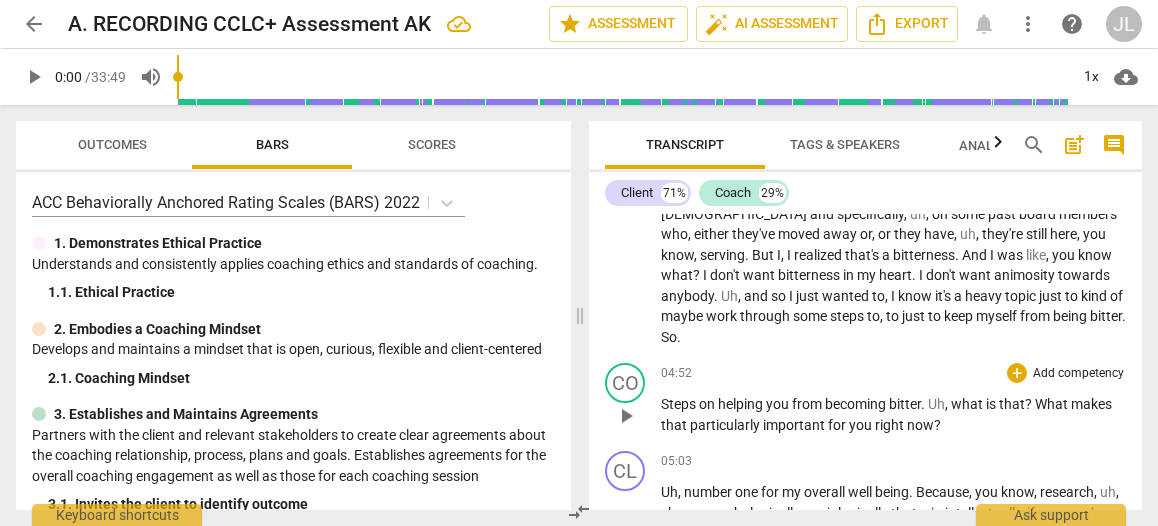 click on "Steps   on   helping   you   from   becoming   bitter .   Uh ,   what   is   that ?   What   makes   that   particularly   important   for   you   right   now ?" at bounding box center [893, 414] 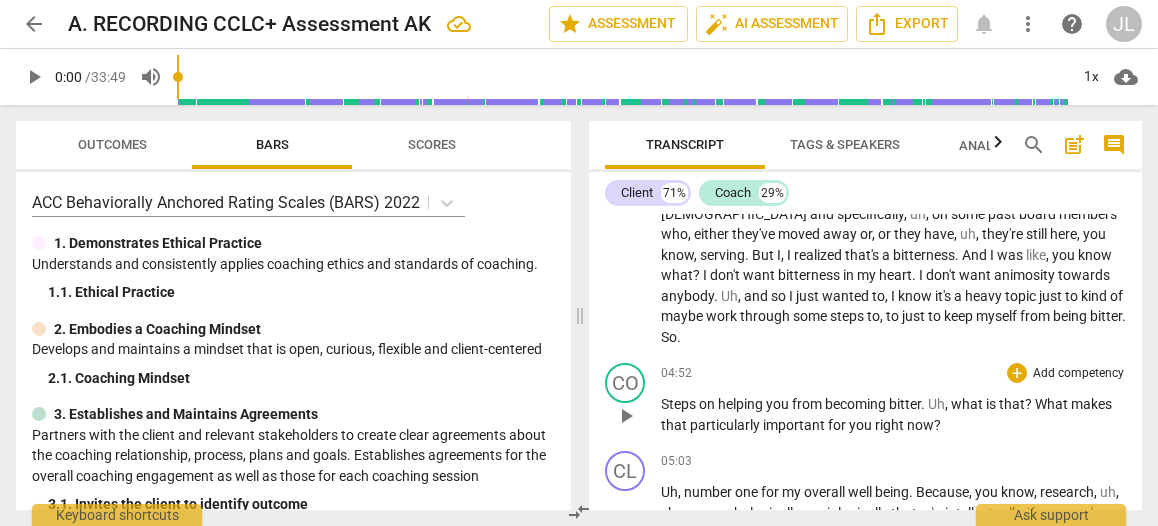 click on "?" at bounding box center (1030, 404) 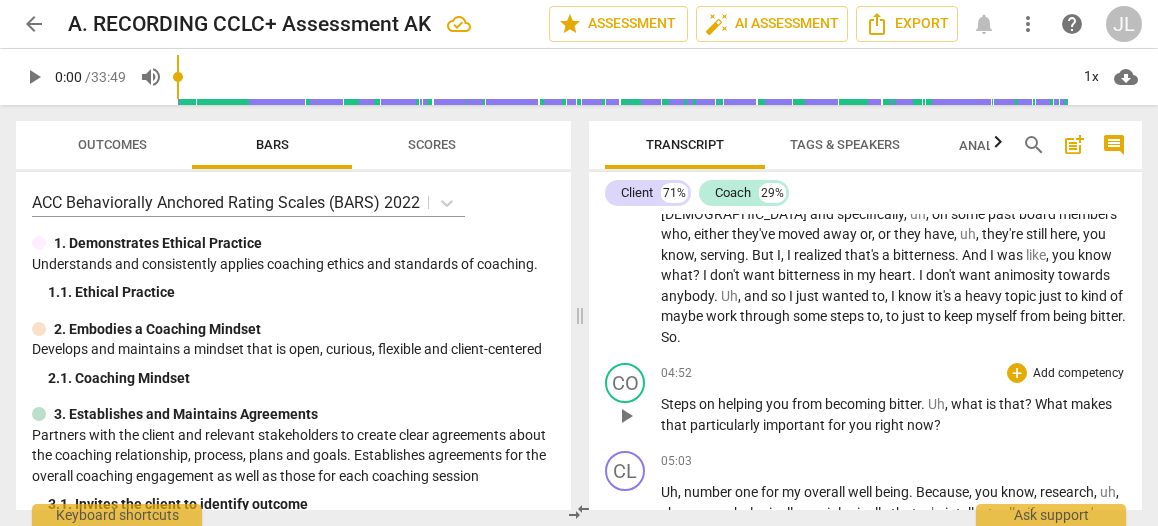 type 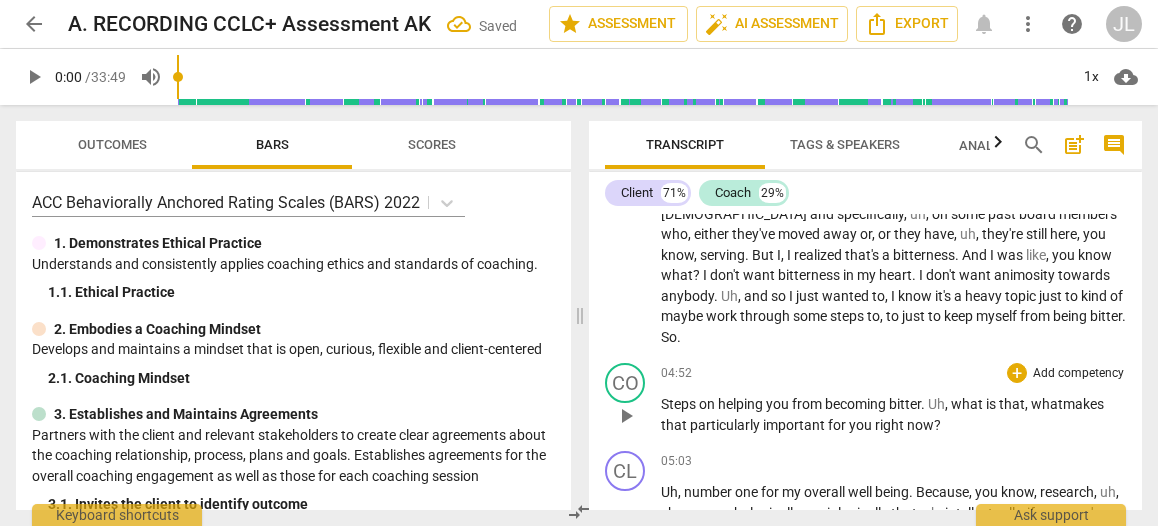 click on "Steps   on   helping   you   from   becoming   bitter .   Uh ,   what   is   that,   what  makes   that   particularly   important   for   you   right   now ?" at bounding box center [893, 414] 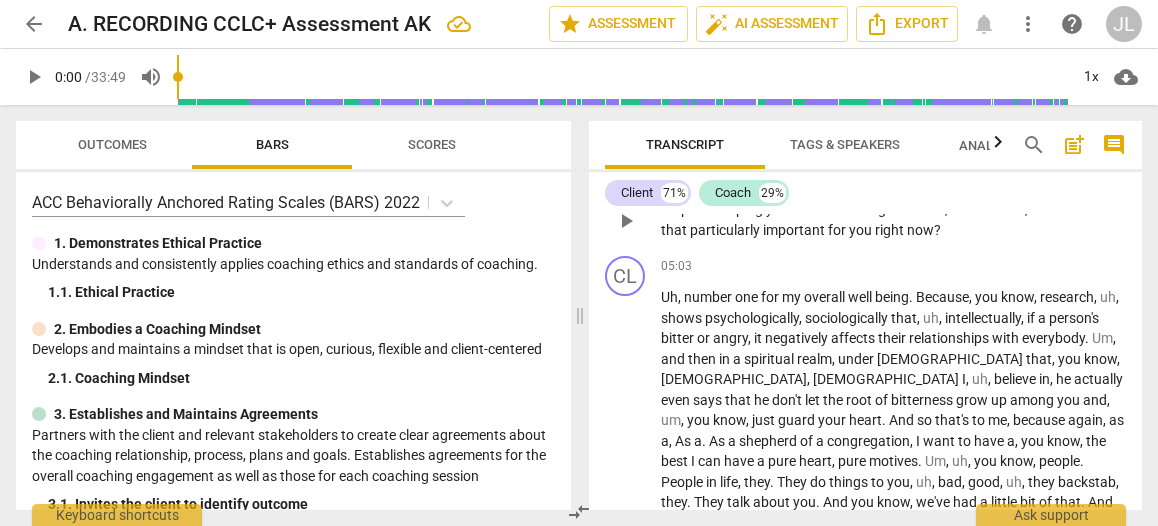scroll, scrollTop: 1540, scrollLeft: 0, axis: vertical 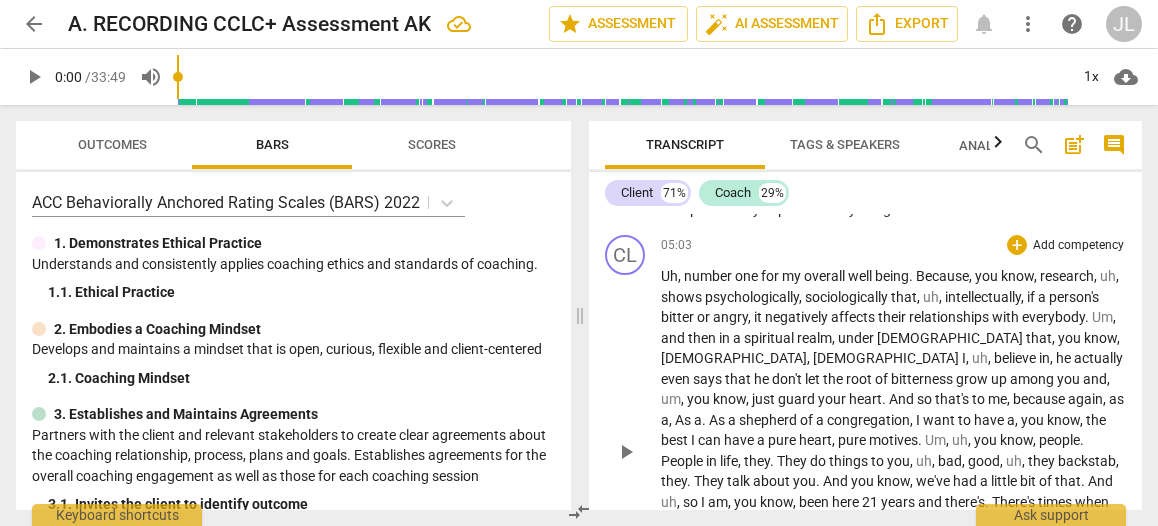 click on "he" at bounding box center [763, 379] 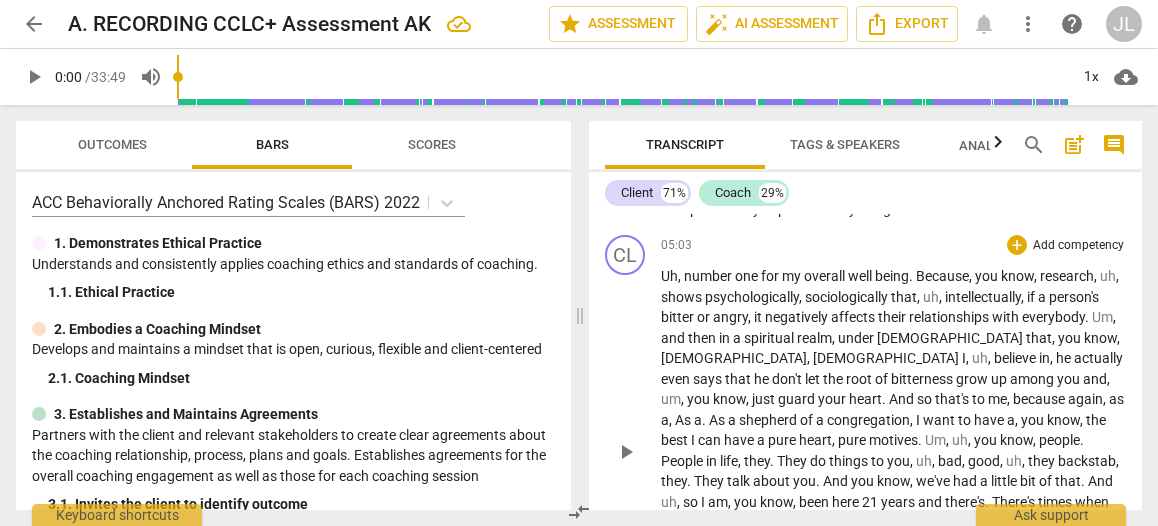 type 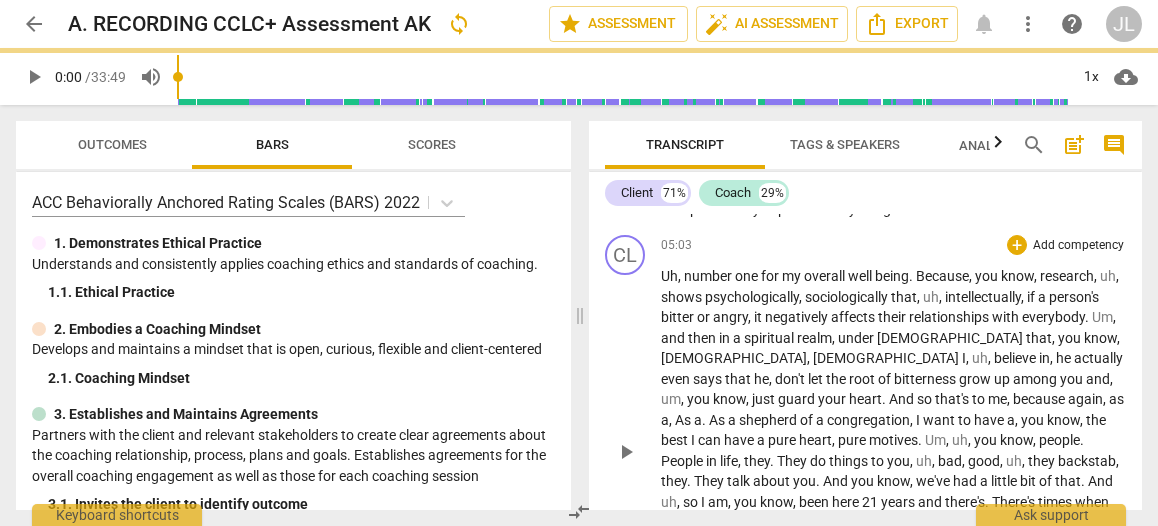 click on "Uh ,   number   one   for   my   overall   well   being .   Because ,   you   know ,   research ,   uh ,   shows   psychologically ,   sociologically   that ,   uh ,   intellectually ,   if   a   person's   bitter   or   angry ,   it   negatively   affects   their   relationships   with   everybody .   Um ,   and   then   in   a   spiritual   realm ,   under   [DEMOGRAPHIC_DATA]   that ,   you   know ,   [DEMOGRAPHIC_DATA] ,   [DEMOGRAPHIC_DATA]   I ,   uh ,   believe   in ,   he   actually   even   says   that   he,   don't   let   the   root   of   bitterness   grow   up   among   you   and ,   um ,   you   know ,   just   guard   your   heart .   And   so   that's   to   me ,   because   again ,   as   a ,   As   a .   As   a   shepherd   of   a   congregation ,   I   want   to   have   a ,   you   know ,   the   best   I   can   have   a   pure   heart ,   pure   motives .   Um ,   uh ,   you   know ,   people .   People   in   life ,   they .   They   do   things   to   you ,   uh ,   bad ,   good ,   uh ,   they   backstab ,   they .   They   talk" at bounding box center (893, 450) 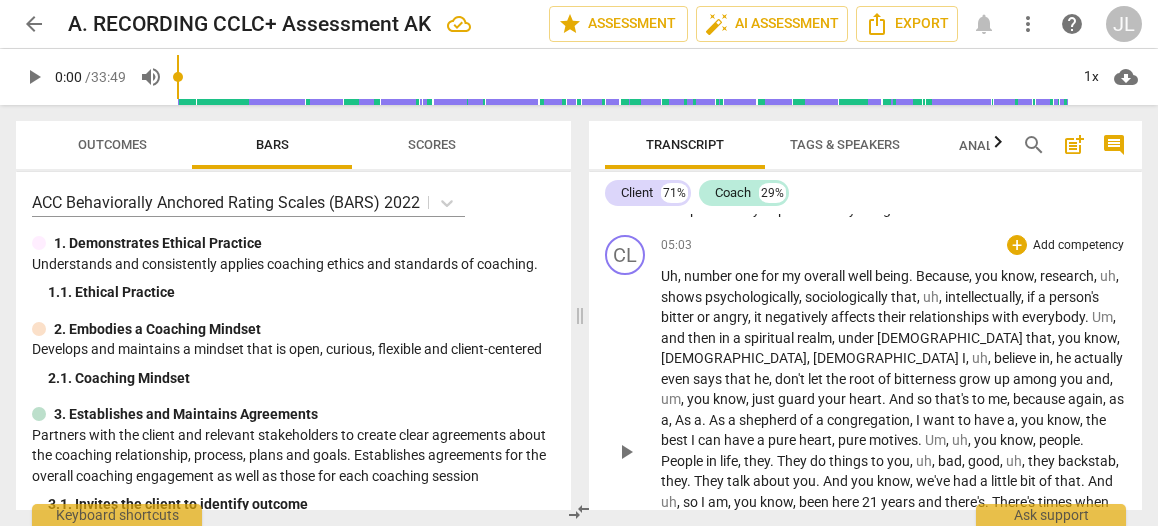 click on "." at bounding box center [705, 420] 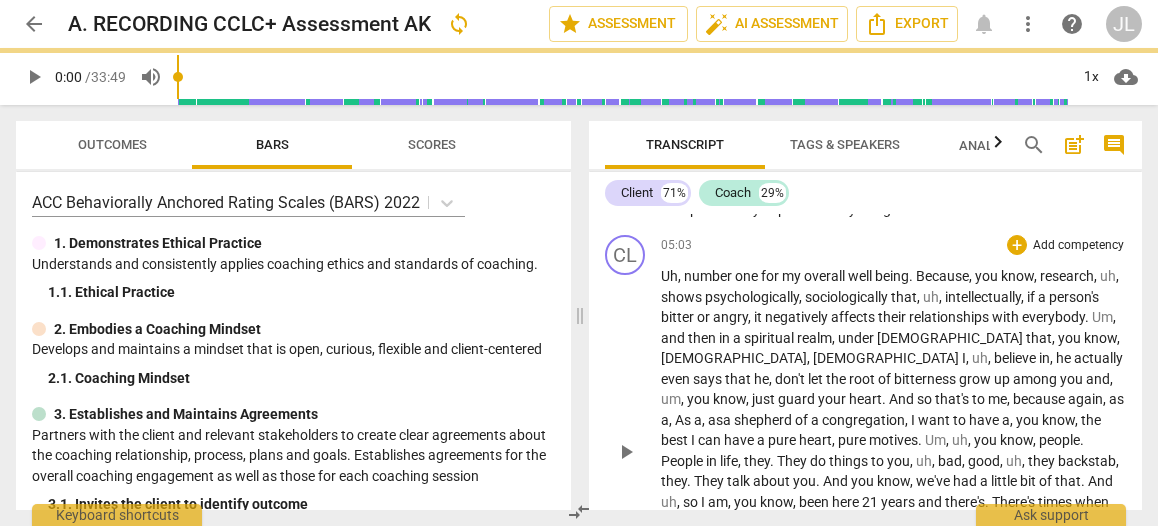click on "Uh ,   number   one   for   my   overall   well   being .   Because ,   you   know ,   research ,   uh ,   shows   psychologically ,   sociologically   that ,   uh ,   intellectually ,   if   a   person's   bitter   or   angry ,   it   negatively   affects   their   relationships   with   everybody .   Um ,   and   then   in   a   spiritual   realm ,   under   [DEMOGRAPHIC_DATA]   that ,   you   know ,   [DEMOGRAPHIC_DATA] ,   [DEMOGRAPHIC_DATA]   I ,   uh ,   believe   in ,   he   actually   even   says   that   he,   don't   let   the   root   of   bitterness   grow   up   among   you   and ,   um ,   you   know ,   just   guard   your   heart .   And   so   that's   to   me ,   because   again ,   as   a ,   As   a,   as  a   shepherd   of   a   congregation ,   I   want   to   have   a ,   you   know ,   the   best   I   can   have   a   pure   heart ,   pure   motives .   Um ,   uh ,   you   know ,   people .   People   in   life ,   they .   They   do   things   to   you ,   uh ,   bad ,   good ,   uh ,   they   backstab ,   they .   They   talk" at bounding box center (893, 450) 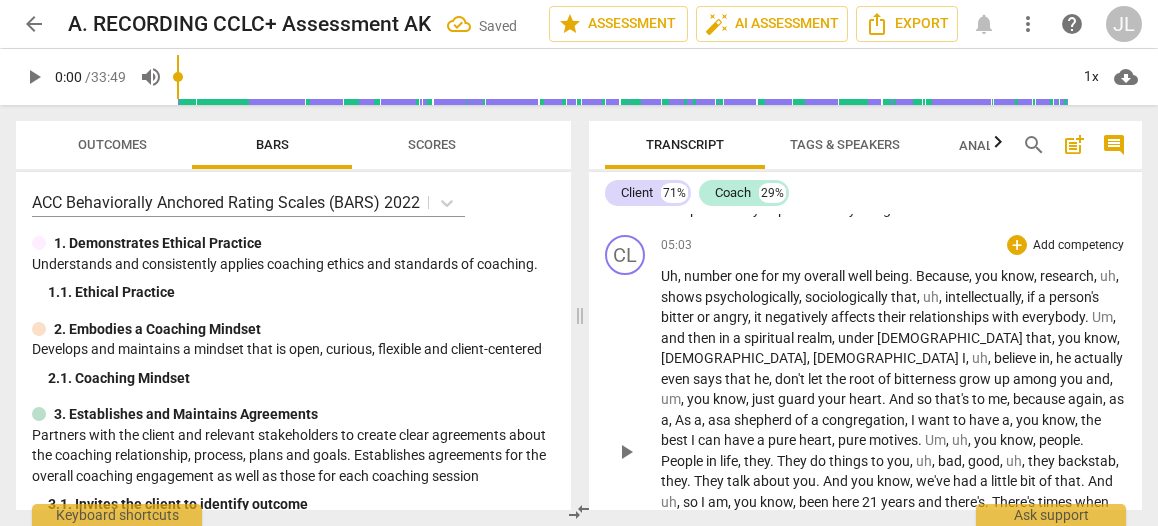 click on "Uh ,   number   one   for   my   overall   well   being .   Because ,   you   know ,   research ,   uh ,   shows   psychologically ,   sociologically   that ,   uh ,   intellectually ,   if   a   person's   bitter   or   angry ,   it   negatively   affects   their   relationships   with   everybody .   Um ,   and   then   in   a   spiritual   realm ,   under   [DEMOGRAPHIC_DATA]   that ,   you   know ,   [DEMOGRAPHIC_DATA] ,   [DEMOGRAPHIC_DATA]   I ,   uh ,   believe   in ,   he   actually   even   says   that   he,   don't   let   the   root   of   bitterness   grow   up   among   you   and ,   um ,   you   know ,   just   guard   your   heart .   And   so   that's   to   me ,   because   again ,   as   a ,   As   a,   as  a   shepherd   of   a   congregation ,   I   want   to   have   a ,   you   know ,   the   best   I   can   have   a   pure   heart ,   pure   motives .   Um ,   uh ,   you   know ,   people .   People   in   life ,   they .   They   do   things   to   you ,   uh ,   bad ,   good ,   uh ,   they   backstab ,   they .   They   talk" at bounding box center [893, 450] 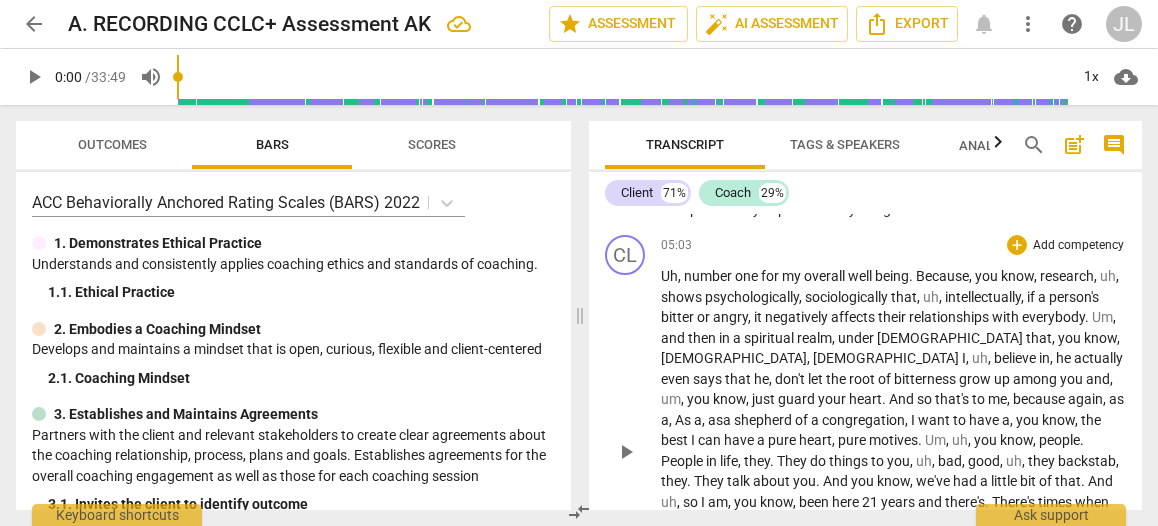 click on "about" at bounding box center [773, 481] 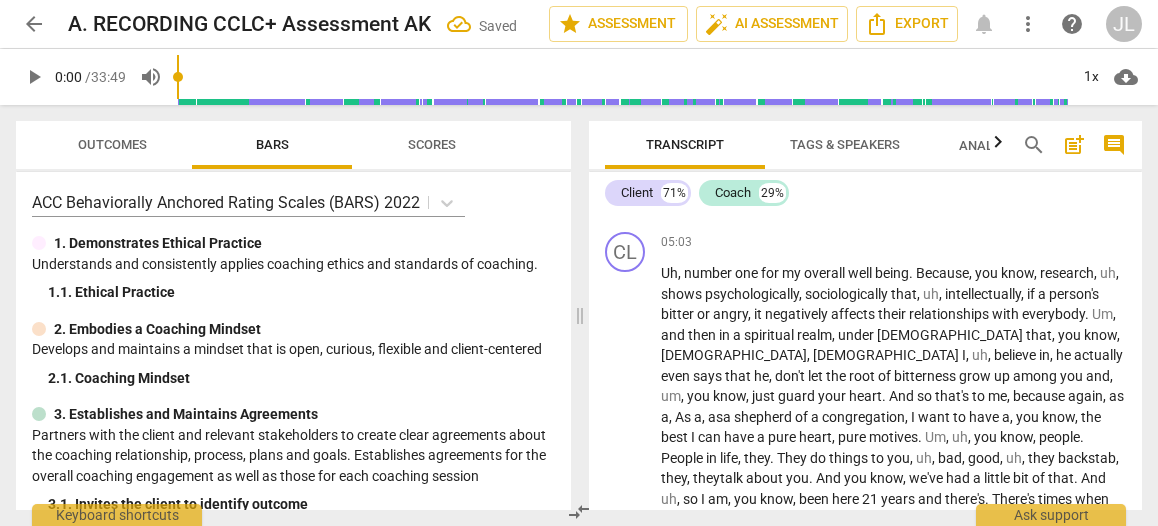 scroll, scrollTop: 1575, scrollLeft: 0, axis: vertical 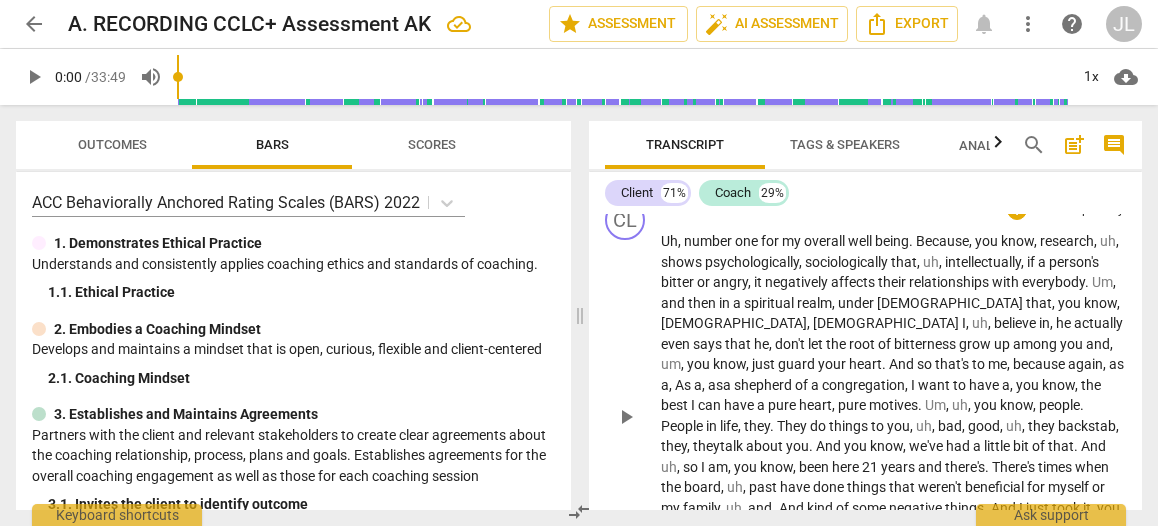 click on "." at bounding box center (988, 467) 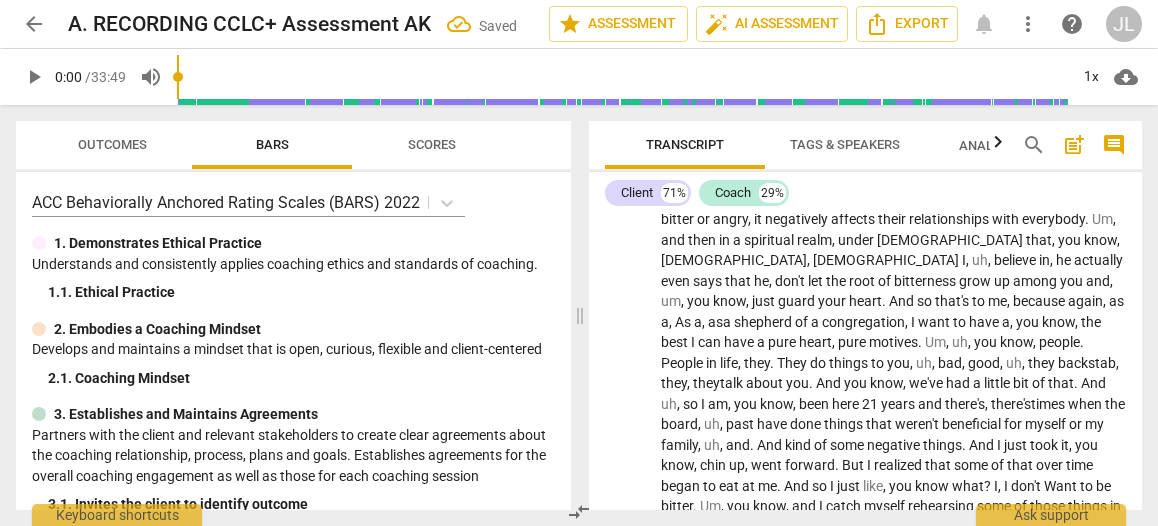 scroll, scrollTop: 1670, scrollLeft: 0, axis: vertical 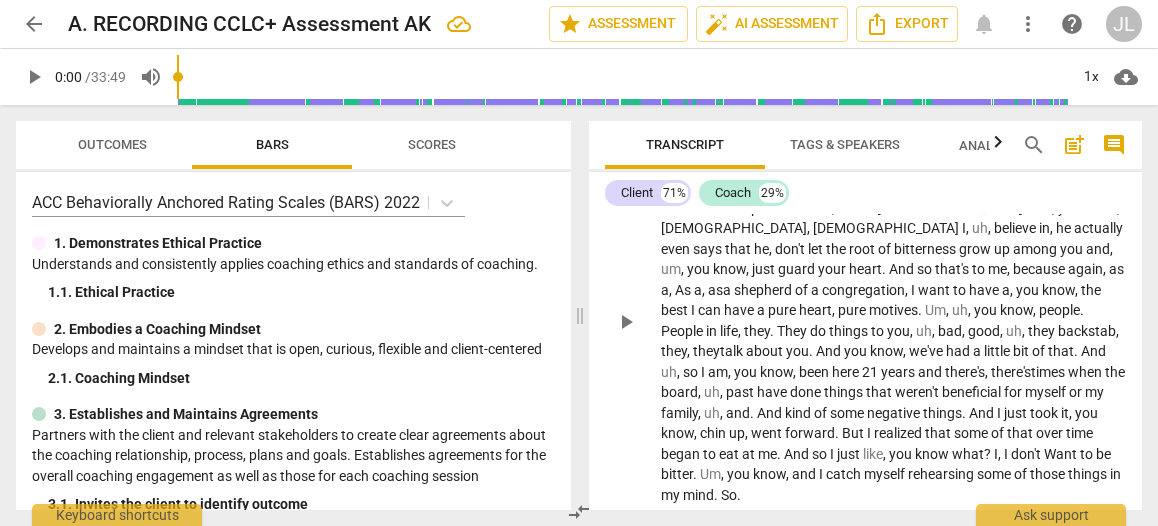 click on "." at bounding box center [753, 413] 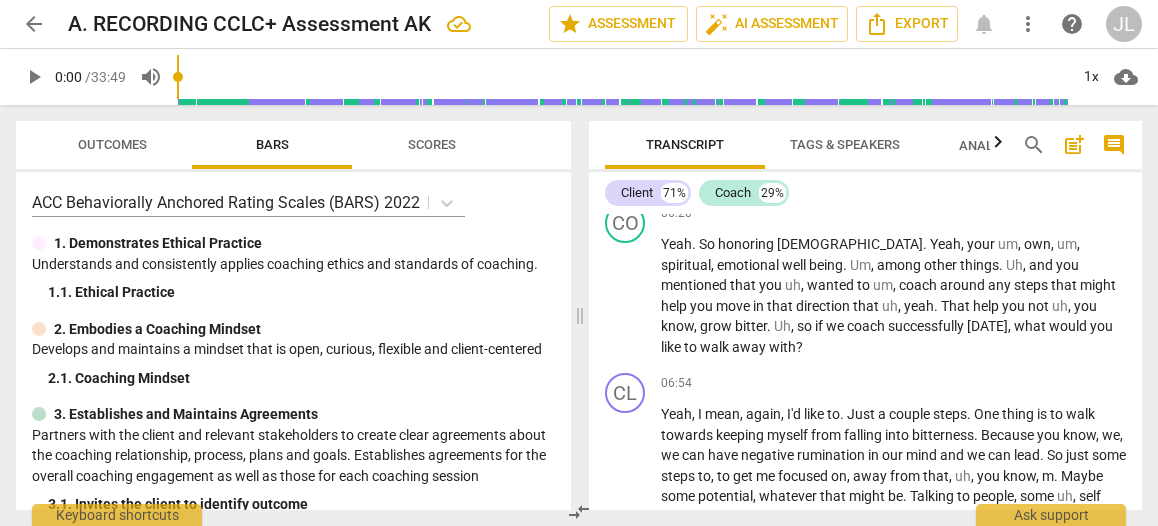 scroll, scrollTop: 2051, scrollLeft: 0, axis: vertical 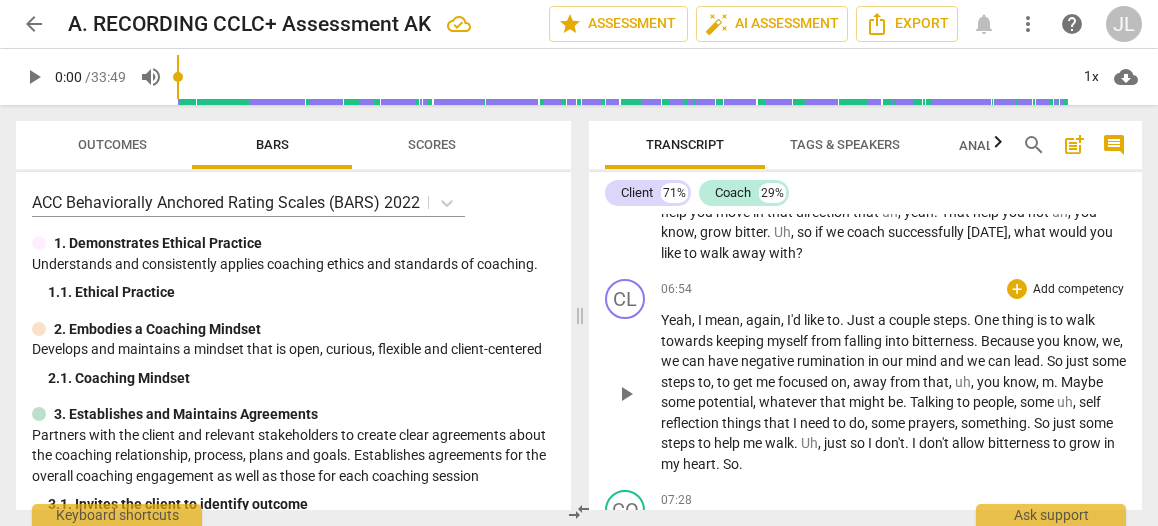 click on "." at bounding box center (843, 320) 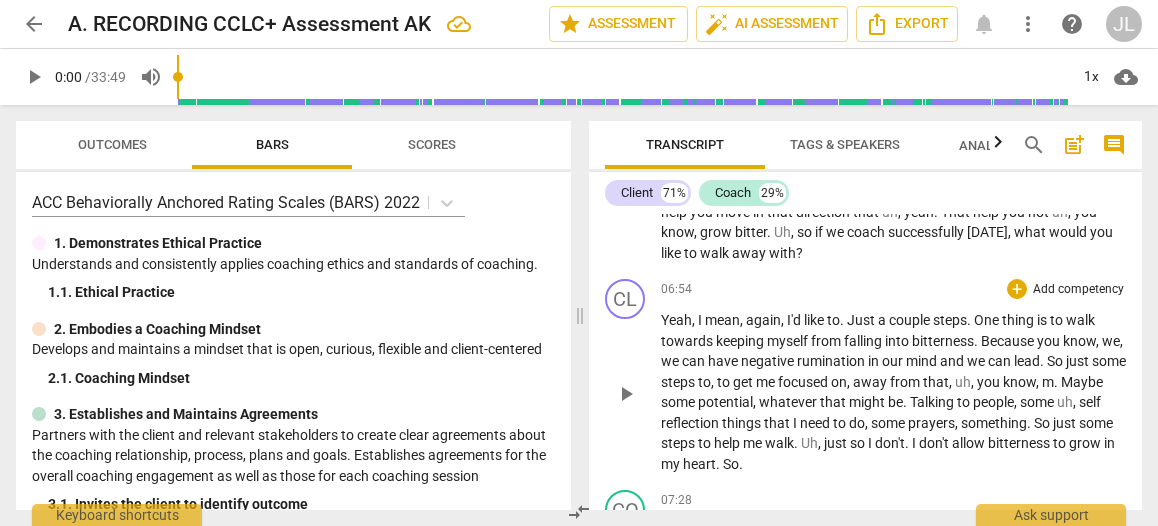 scroll, scrollTop: 2062, scrollLeft: 0, axis: vertical 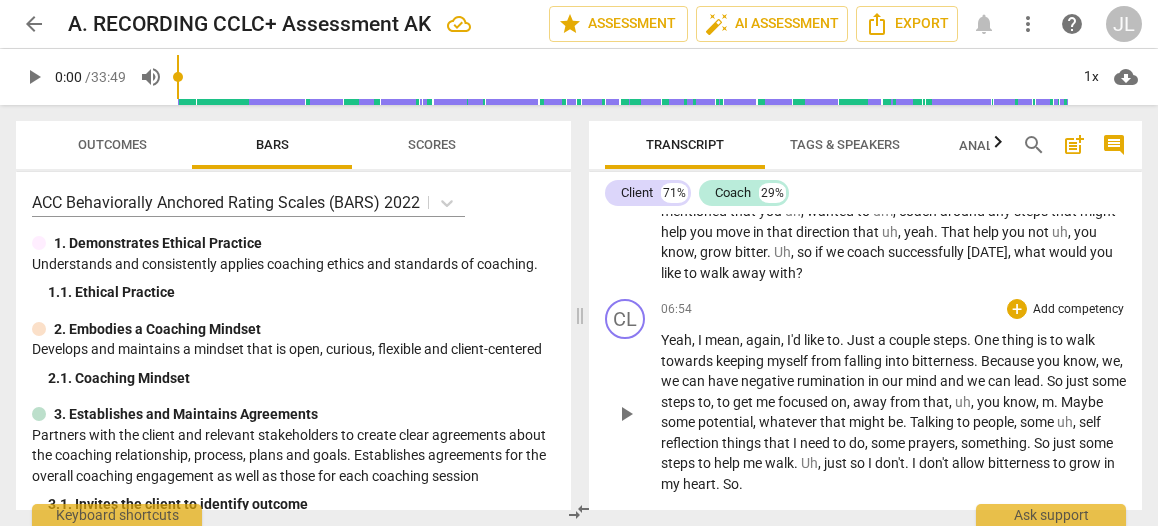 type 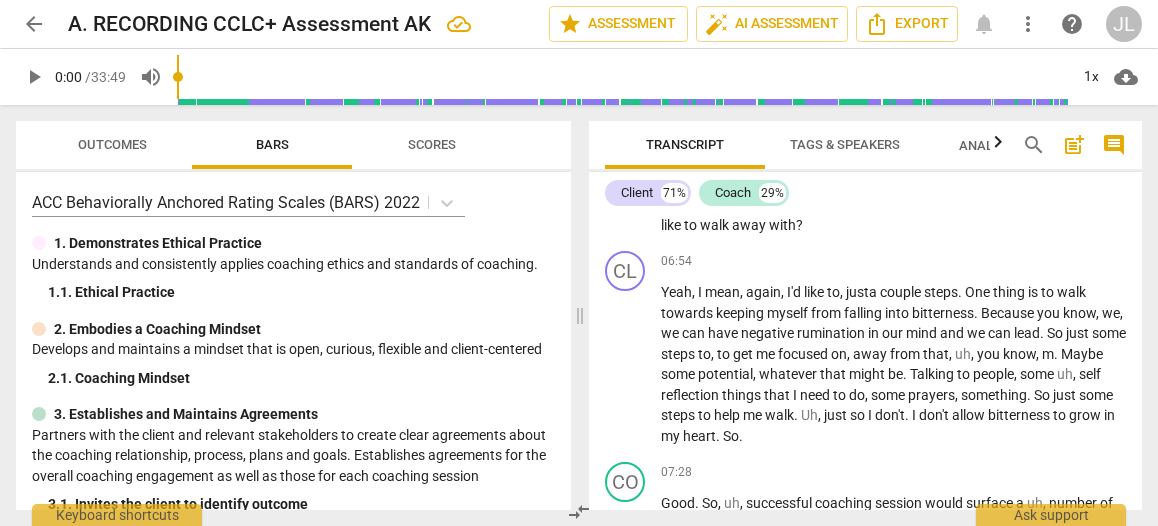 scroll, scrollTop: 2048, scrollLeft: 0, axis: vertical 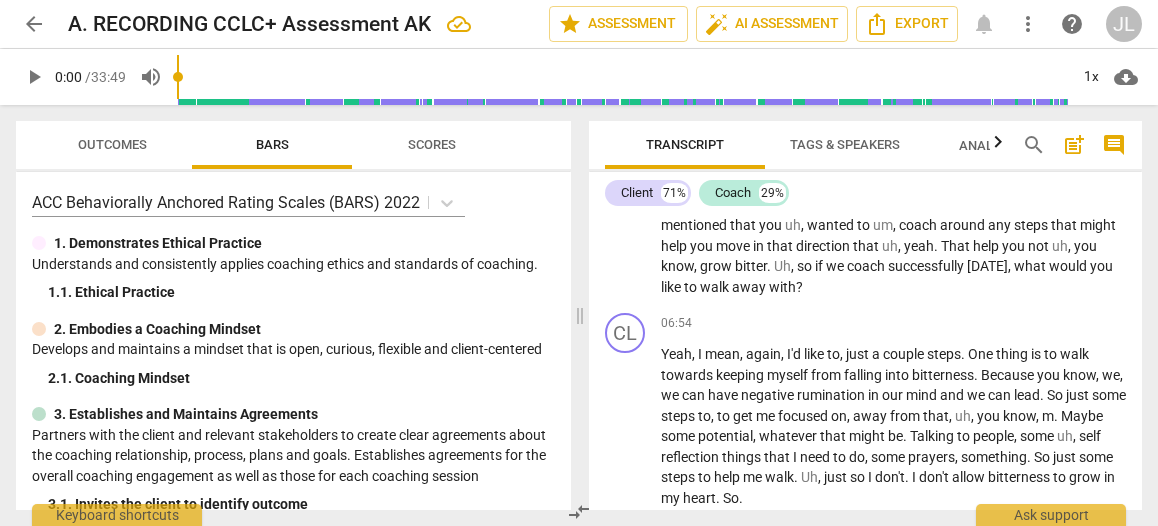 type on "743" 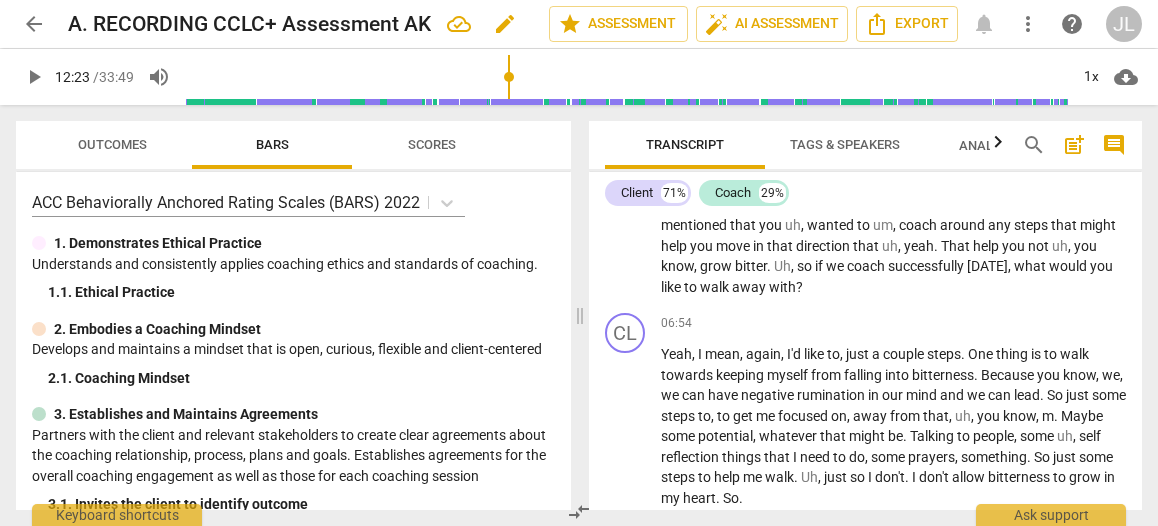 click on "A. RECORDING CCLC+ Assessment AK edit" at bounding box center (300, 24) 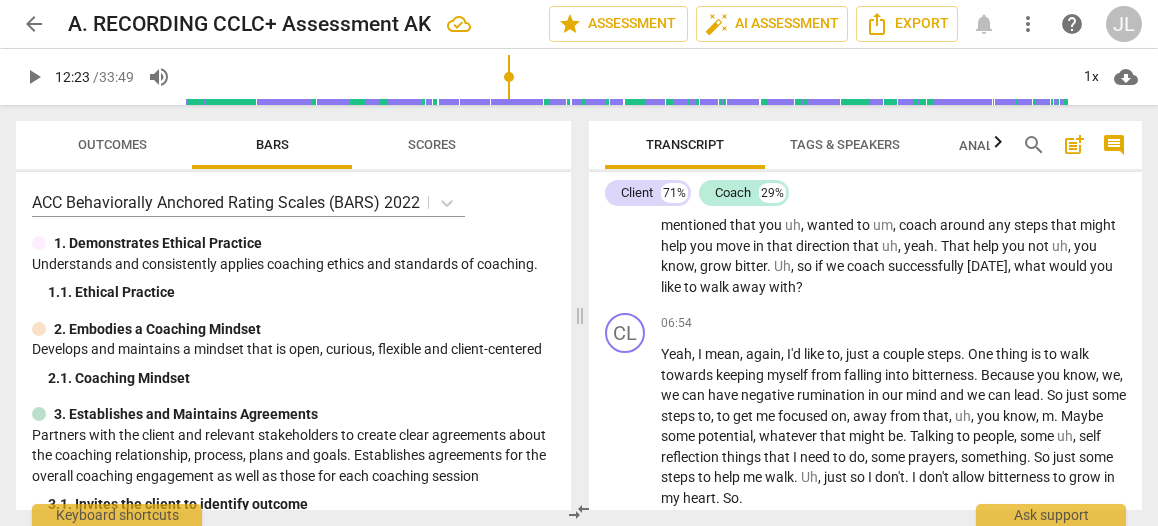 click on "Transcript Tags & Speakers Analytics   New search post_add comment Client 71% Coach 29% CL play_arrow pause 00:03 + Add competency keyboard_arrow_right I'm   going   to   say .   Okay . CO play_arrow pause 00:05 + Add competency keyboard_arrow_right All   right ,   well ,   good ,   uh ,   to   be   with   you   [DATE] .   And   I ,   uh ,   won't   mention   your   name   for   confidentiality   purposes ,   but   uh ,   uh ,   I   first   of   all   want   to ,   want   to   thank   you   for   signing   the   confidentiality   agreement .   And   once   again ,   let   me   assure   you   that   this   coaching   session   will   be   completely   confidential .   Um ,   I   will   not   divulge   the   contents   of   this   conversation   with   anyone .   Not ,   not   with   my   wife ,   not ,   not   with   anyone   else .   The   uh ,   the   sole   exception ,   as   you   know ,   being   Coach   Approach   Ministries   for   ACC ,   ah ,   licensing ,   you   know ,   and   certification   .   So" at bounding box center (869, 315) 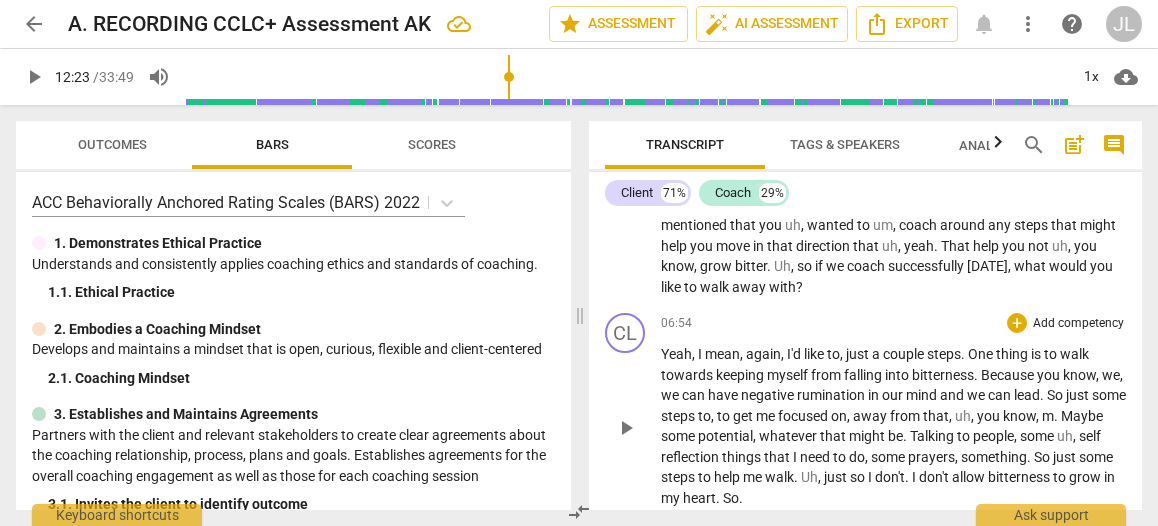 click on "." at bounding box center [797, 477] 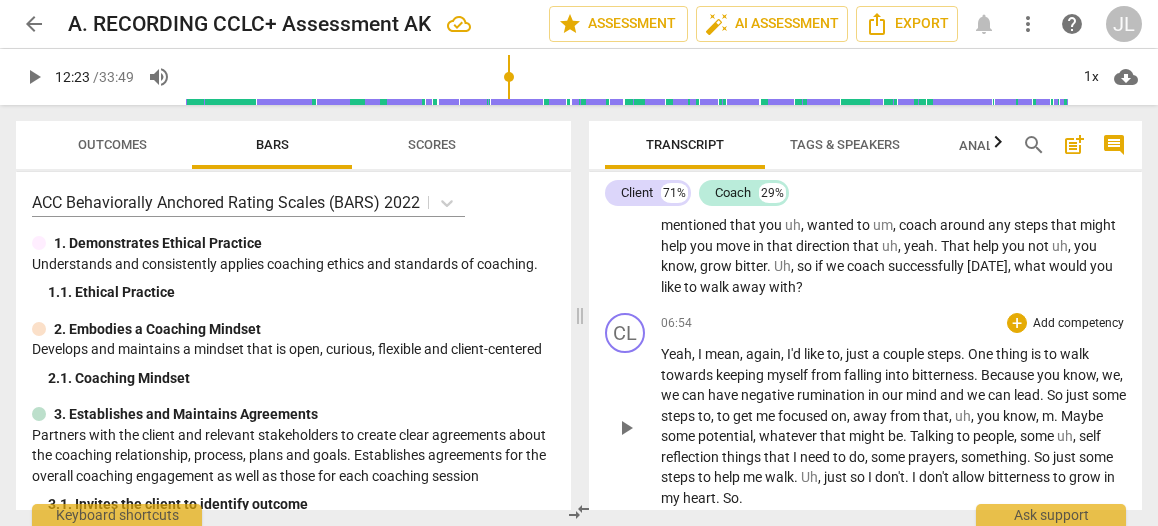 type 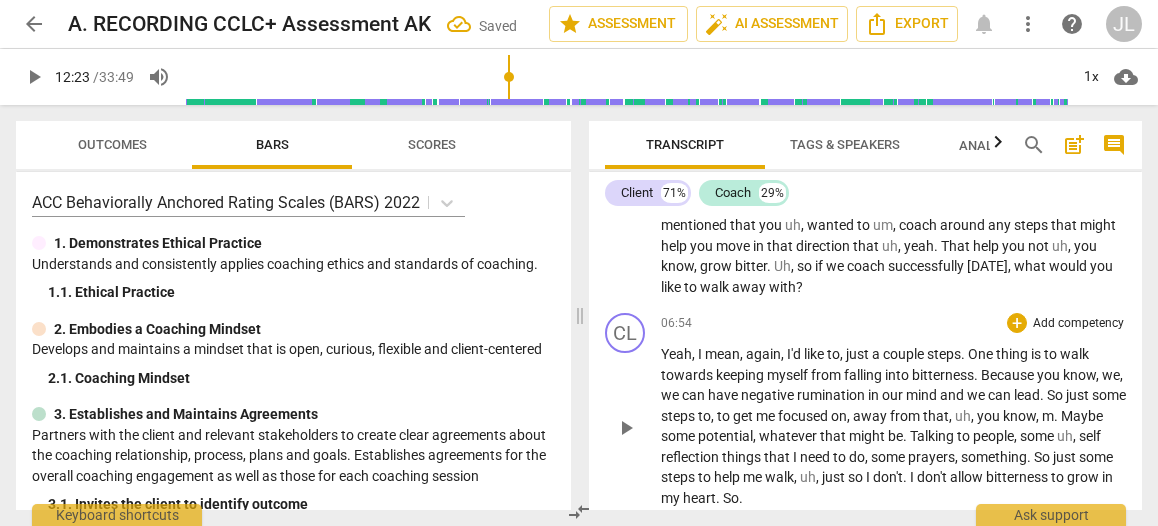 click on "." at bounding box center (906, 477) 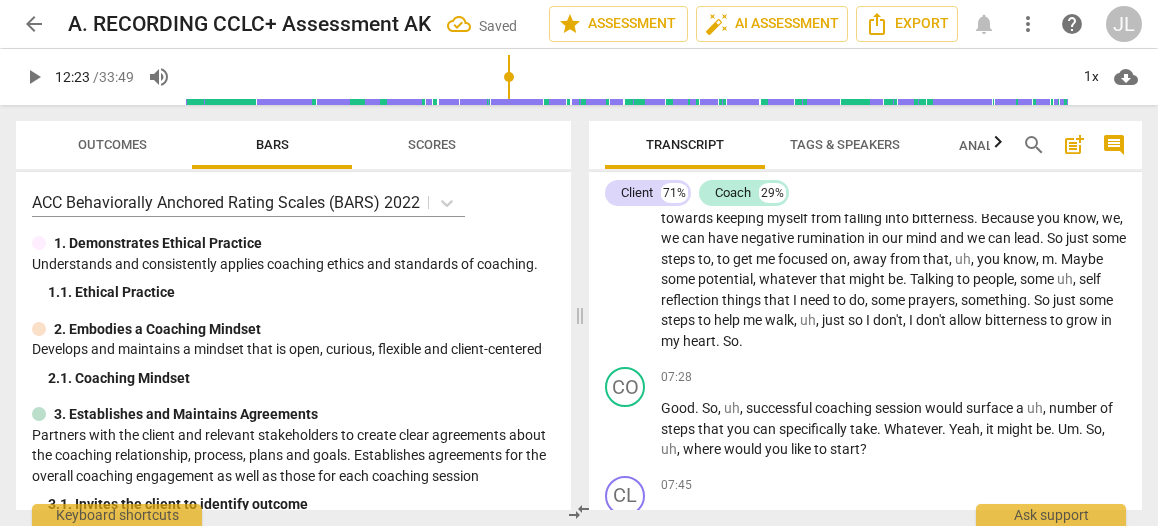 scroll, scrollTop: 2236, scrollLeft: 0, axis: vertical 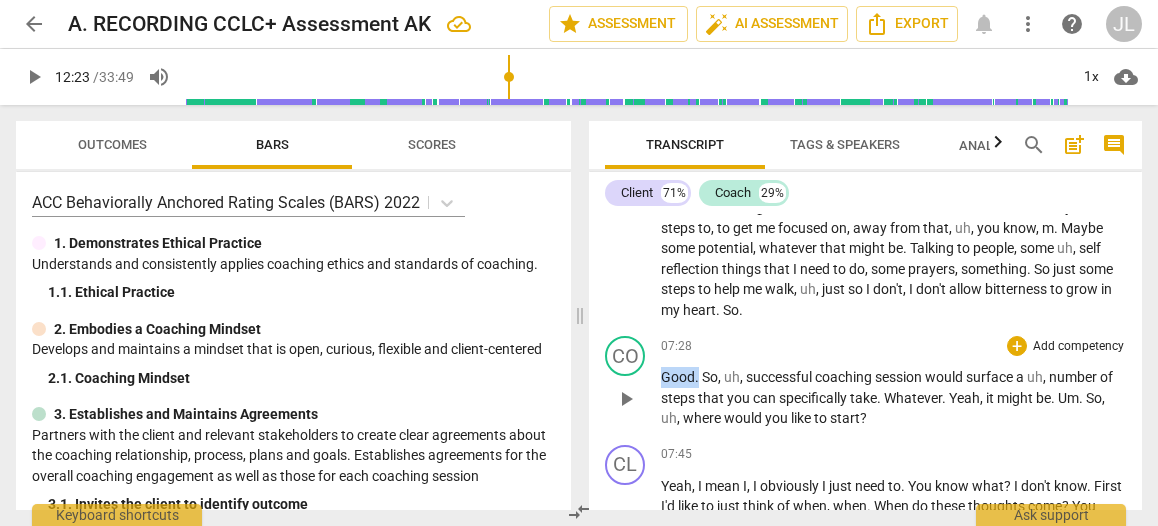 drag, startPoint x: 699, startPoint y: 293, endPoint x: 662, endPoint y: 295, distance: 37.054016 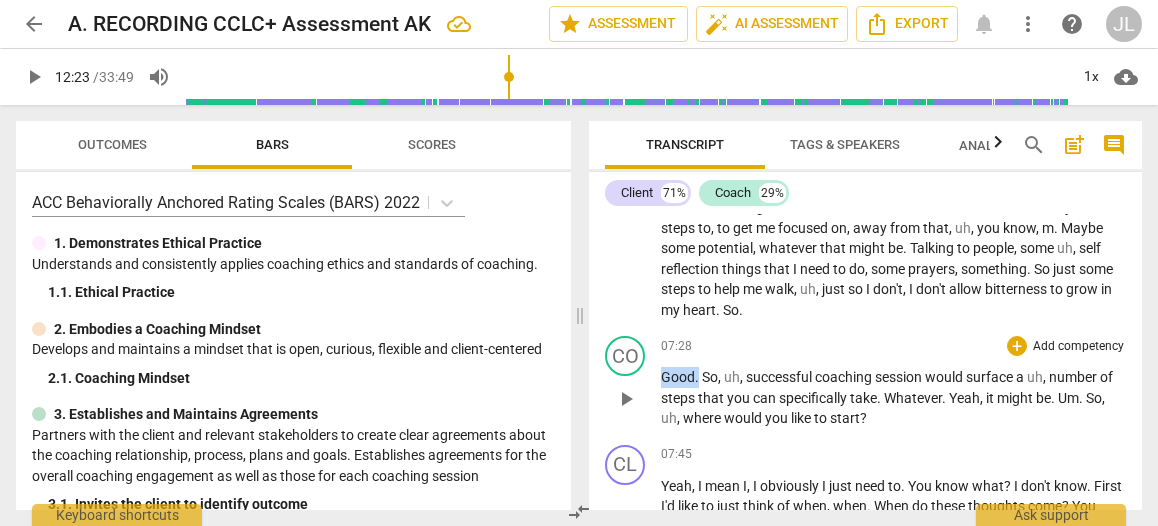 click on "Good .   So ,   uh ,   successful   coaching   session   would   surface   a   uh ,   number   of   steps   that   you   can   specifically   take .   Whatever .   Yeah ,   it   might   be .   Um .   So ,   uh ,   where   would   you   like   to   start ?" at bounding box center [893, 398] 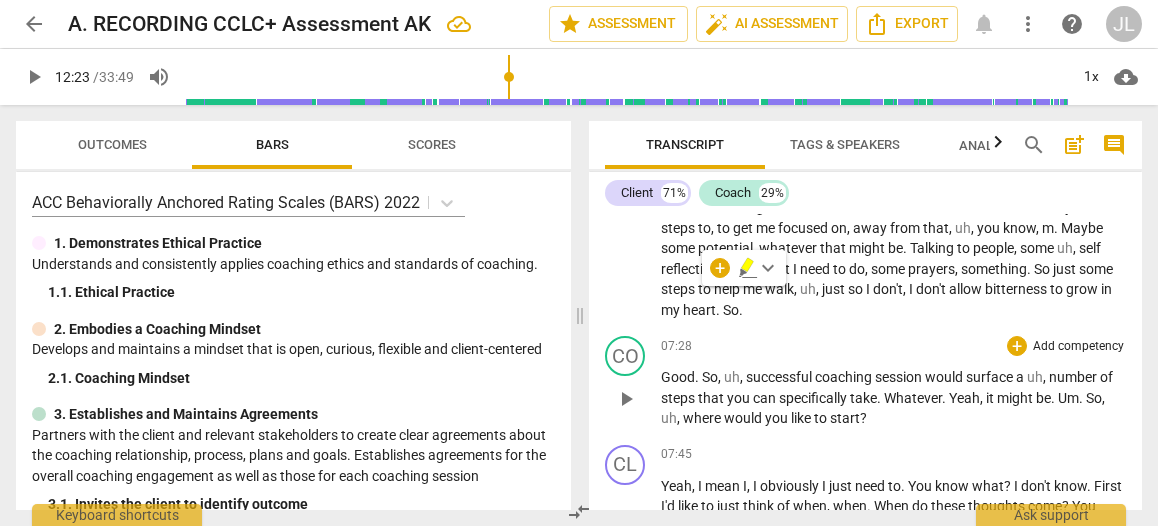 click on "Good .   So ,   uh ,   successful   coaching   session   would   surface   a   uh ,   number   of   steps   that   you   can   specifically   take .   Whatever .   Yeah ,   it   might   be .   Um .   So ,   uh ,   where   would   you   like   to   start ?" at bounding box center [893, 398] 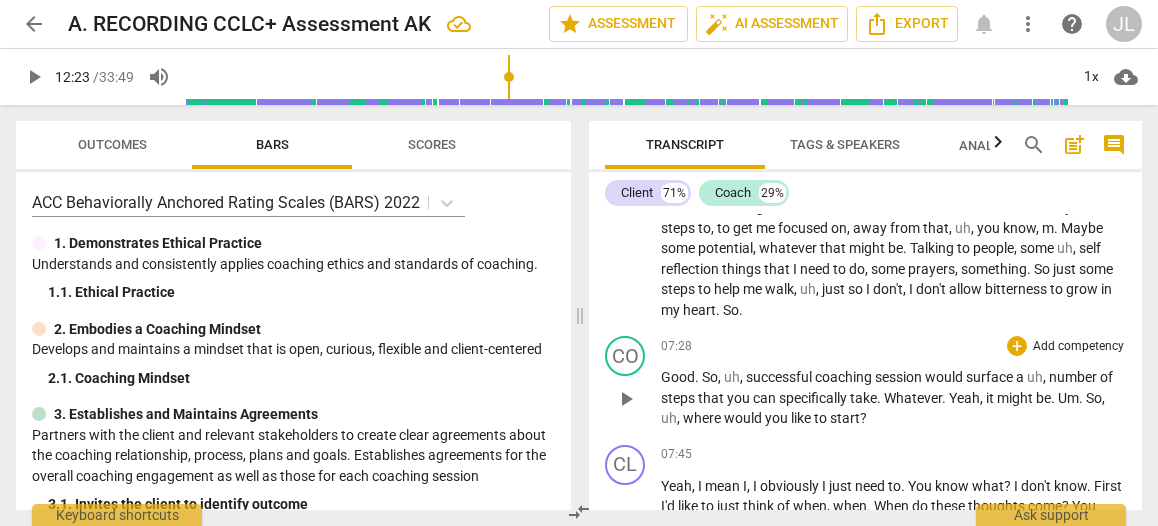 click on "." at bounding box center (880, 398) 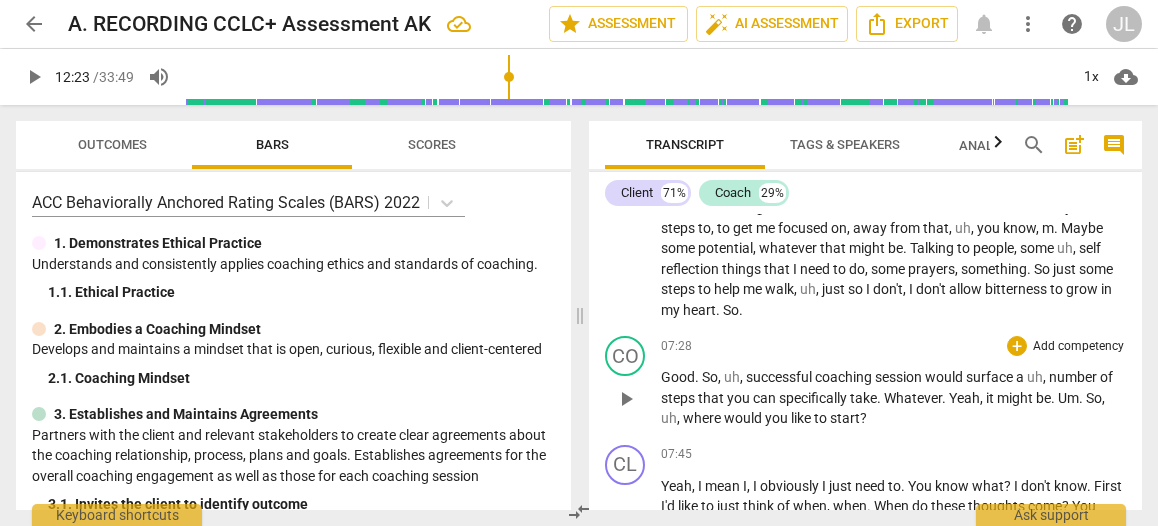 type 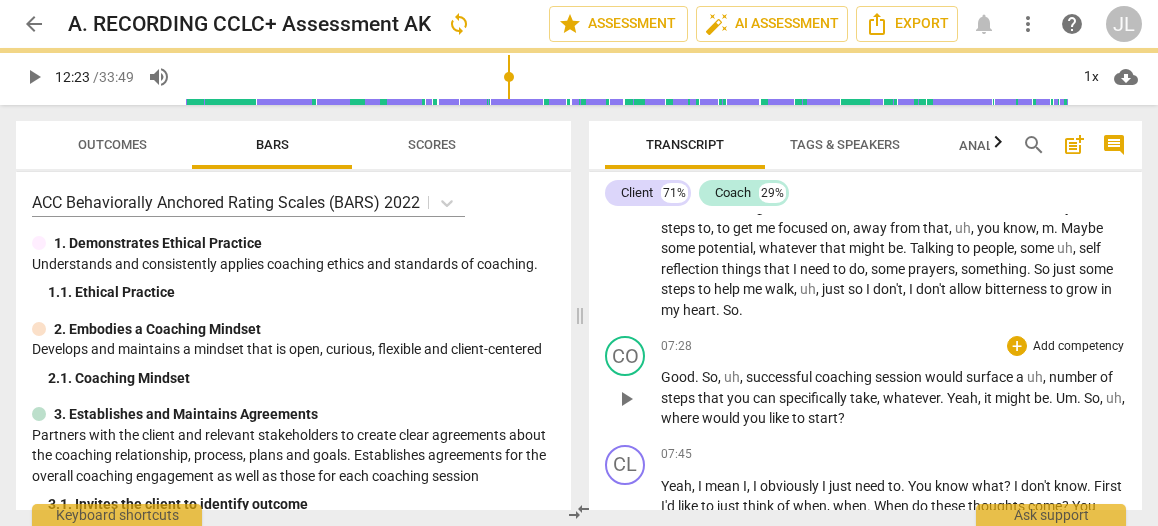 click on "." at bounding box center (943, 398) 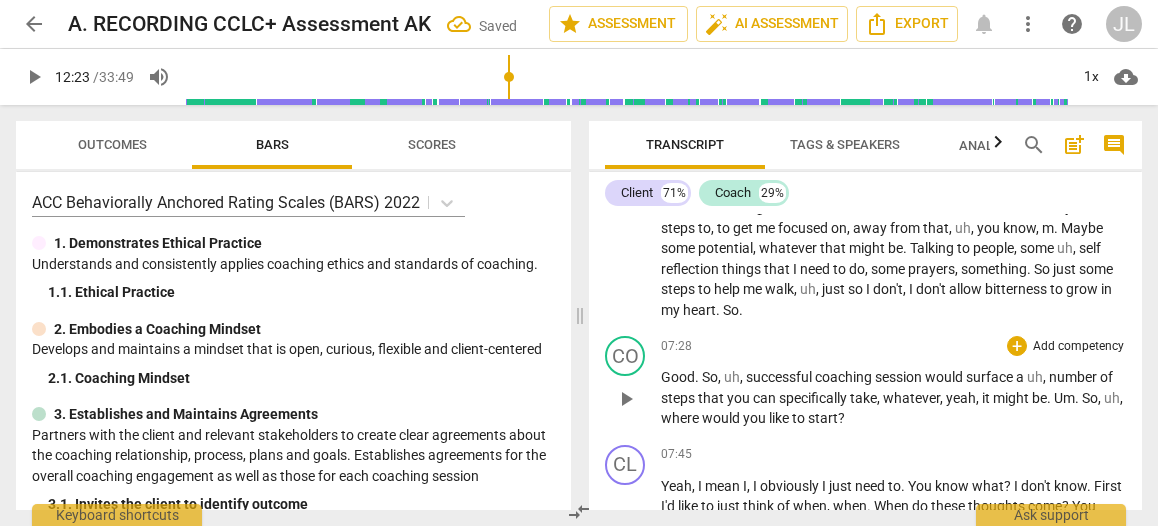 click on "." at bounding box center [1078, 398] 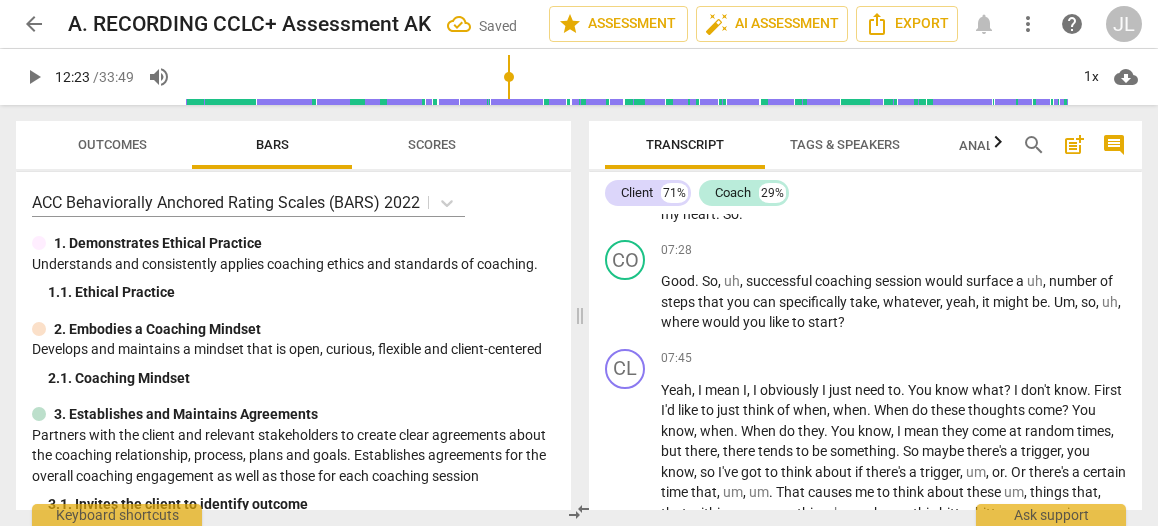 scroll, scrollTop: 2362, scrollLeft: 0, axis: vertical 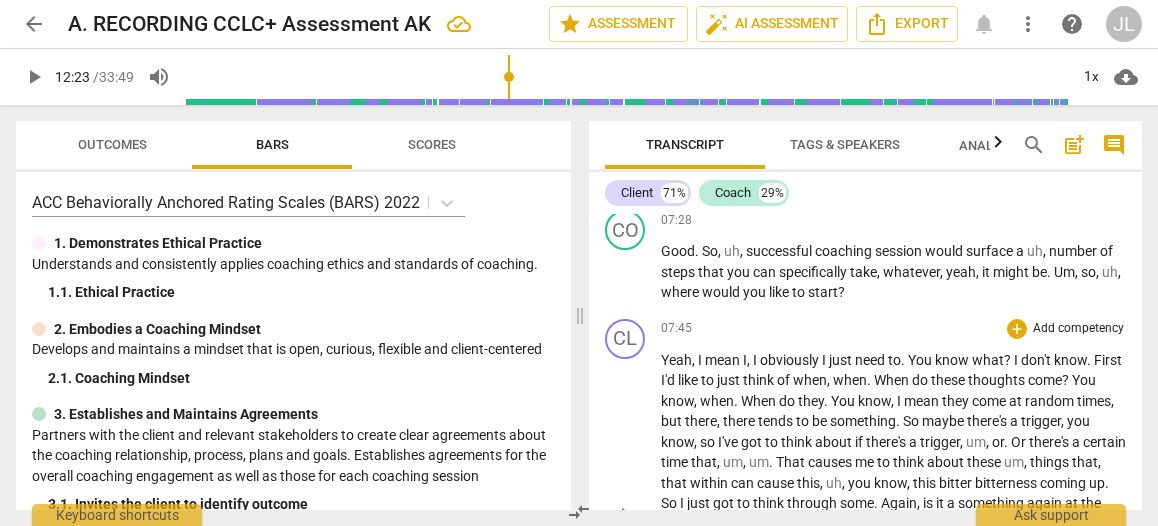 click on "." at bounding box center [904, 360] 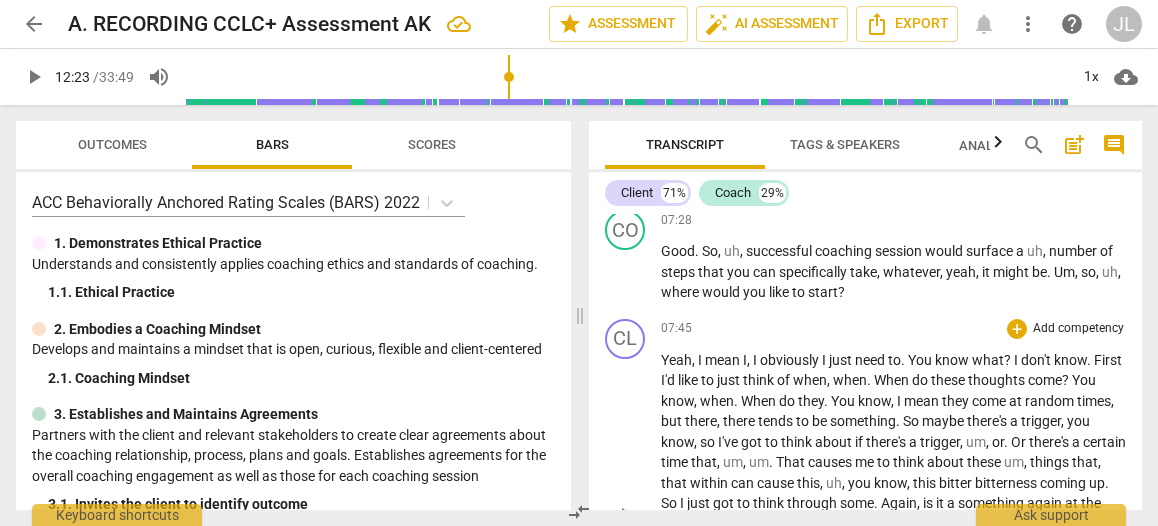 click on "." at bounding box center [904, 360] 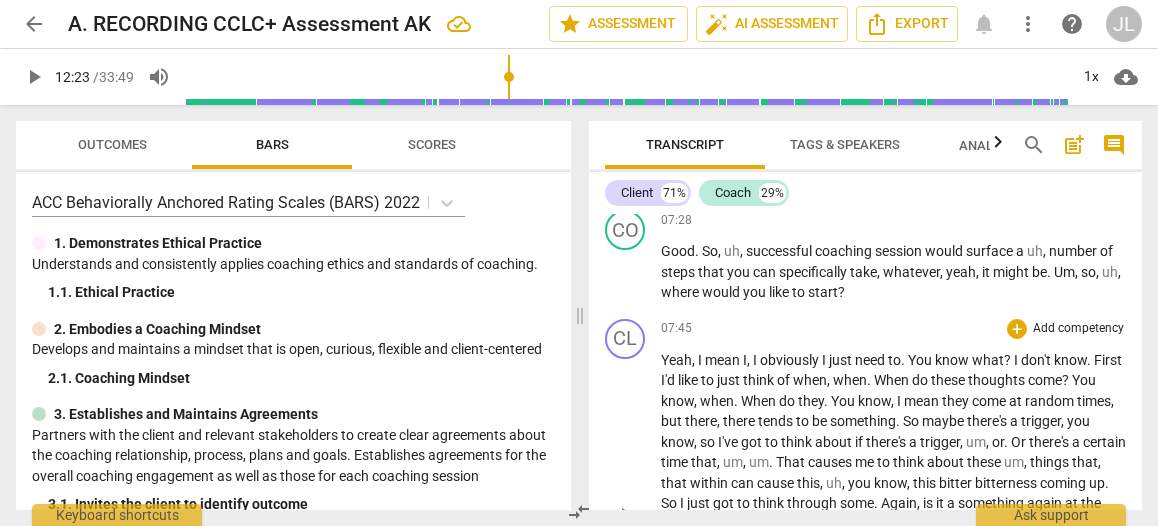 type 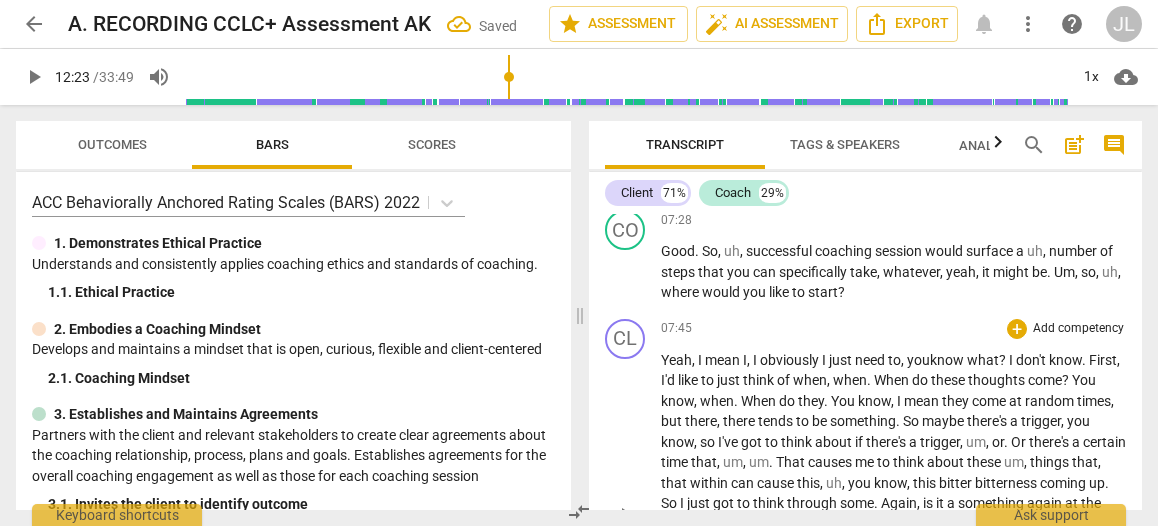 click on "." at bounding box center [870, 380] 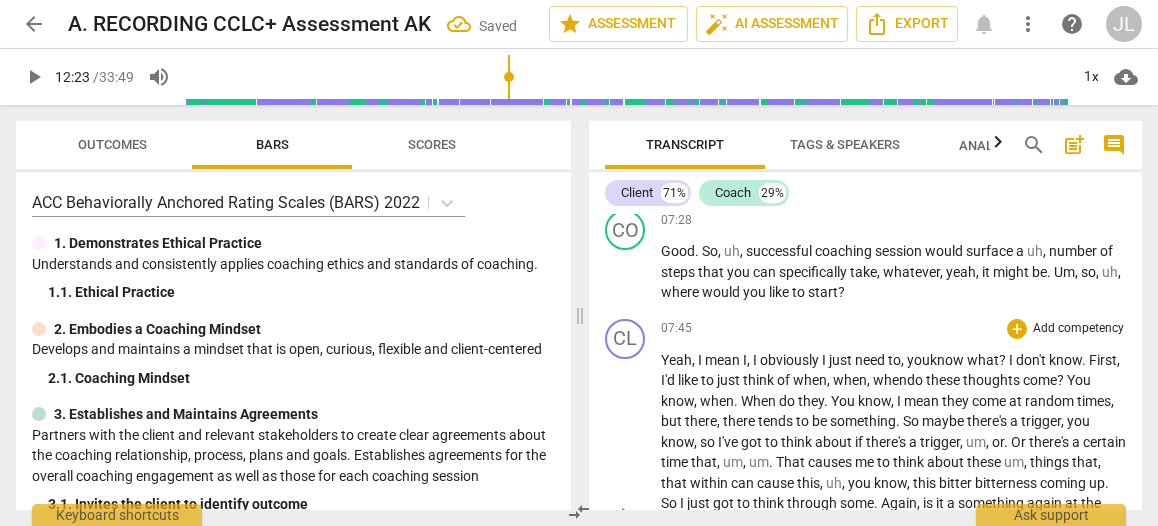 click on "." at bounding box center [737, 401] 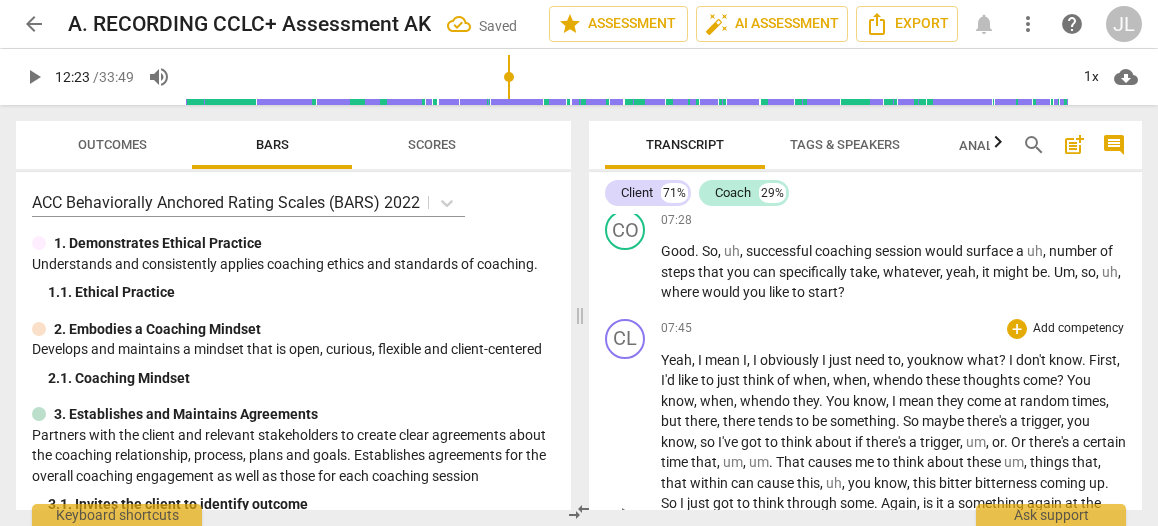 click on "." at bounding box center (822, 401) 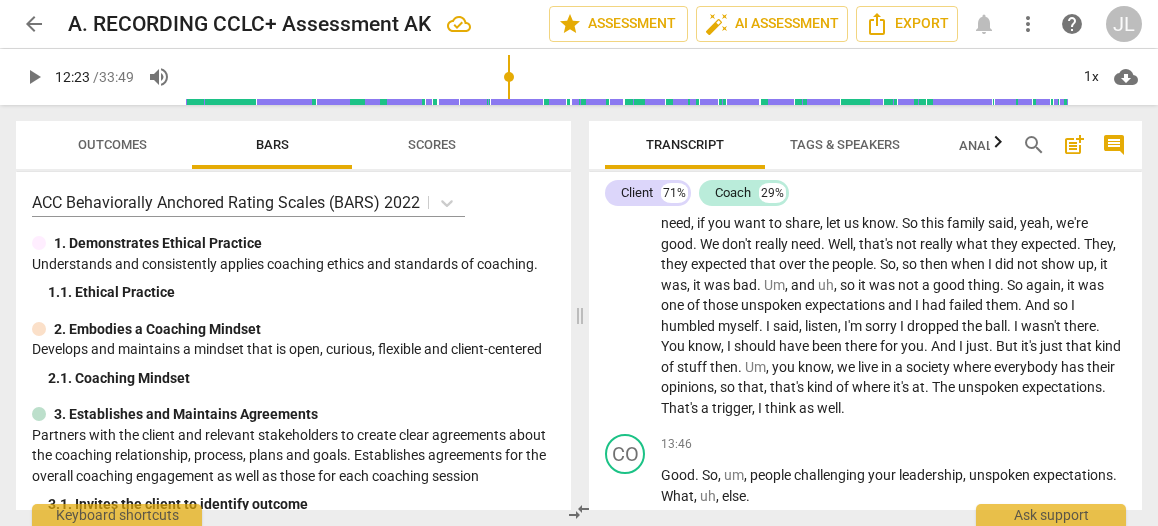 scroll, scrollTop: 4726, scrollLeft: 0, axis: vertical 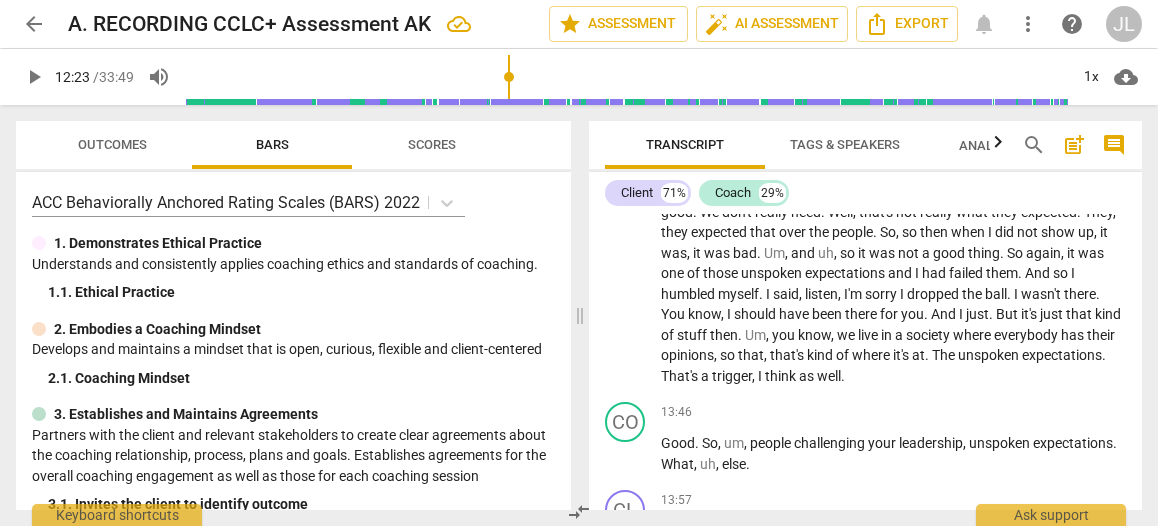 click on "Transcript Tags & Speakers Analytics   New search post_add comment Client 71% Coach 29% CL play_arrow pause 00:03 + Add competency keyboard_arrow_right I'm   going   to   say .   Okay . CO play_arrow pause 00:05 + Add competency keyboard_arrow_right All   right ,   well ,   good ,   uh ,   to   be   with   you   [DATE] .   And   I ,   uh ,   won't   mention   your   name   for   confidentiality   purposes ,   but   uh ,   uh ,   I   first   of   all   want   to ,   want   to   thank   you   for   signing   the   confidentiality   agreement .   And   once   again ,   let   me   assure   you   that   this   coaching   session   will   be   completely   confidential .   Um ,   I   will   not   divulge   the   contents   of   this   conversation   with   anyone .   Not ,   not   with   my   wife ,   not ,   not   with   anyone   else .   The   uh ,   the   sole   exception ,   as   you   know ,   being   Coach   Approach   Ministries   for   ACC ,   ah ,   licensing ,   you   know ,   and   certification   .   So" at bounding box center (869, 315) 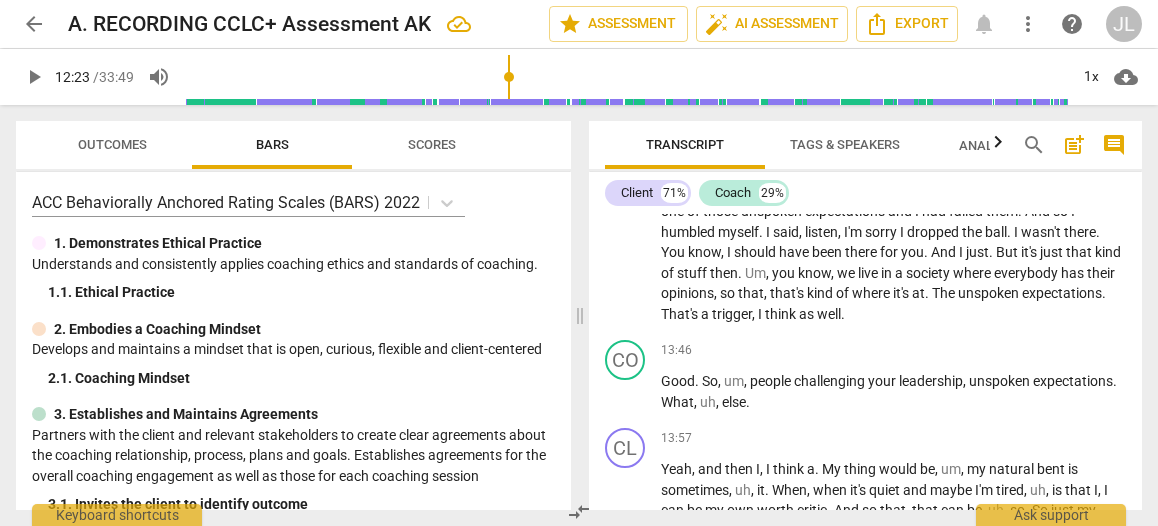 scroll, scrollTop: 4852, scrollLeft: 0, axis: vertical 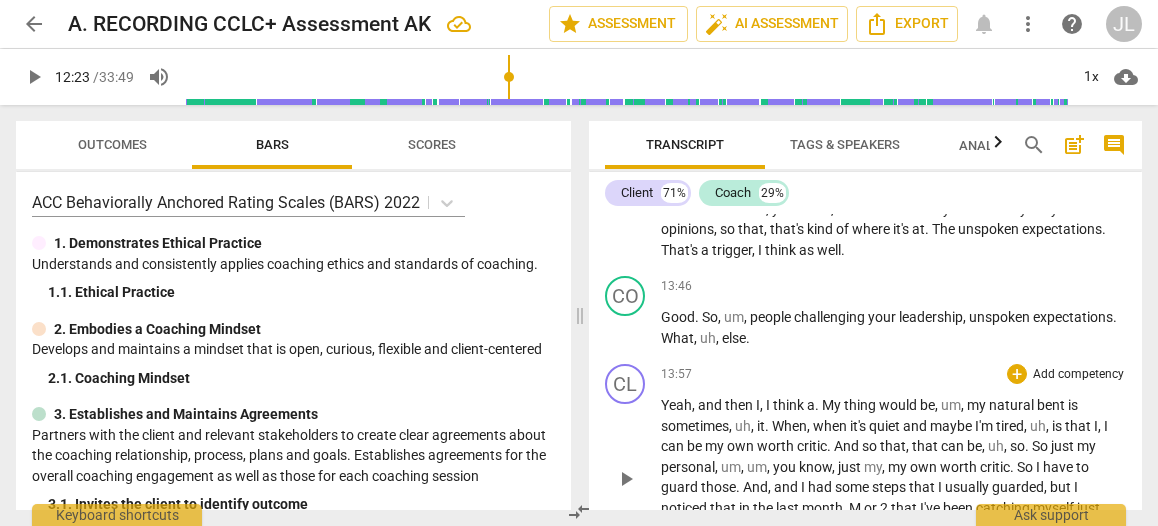 click on "." at bounding box center (818, 405) 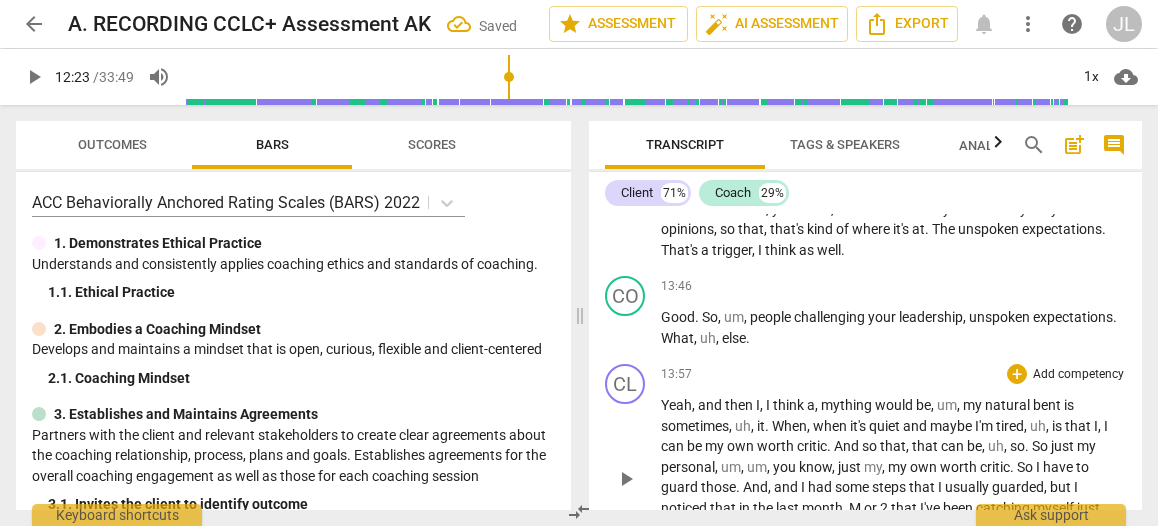 click on "." at bounding box center (768, 426) 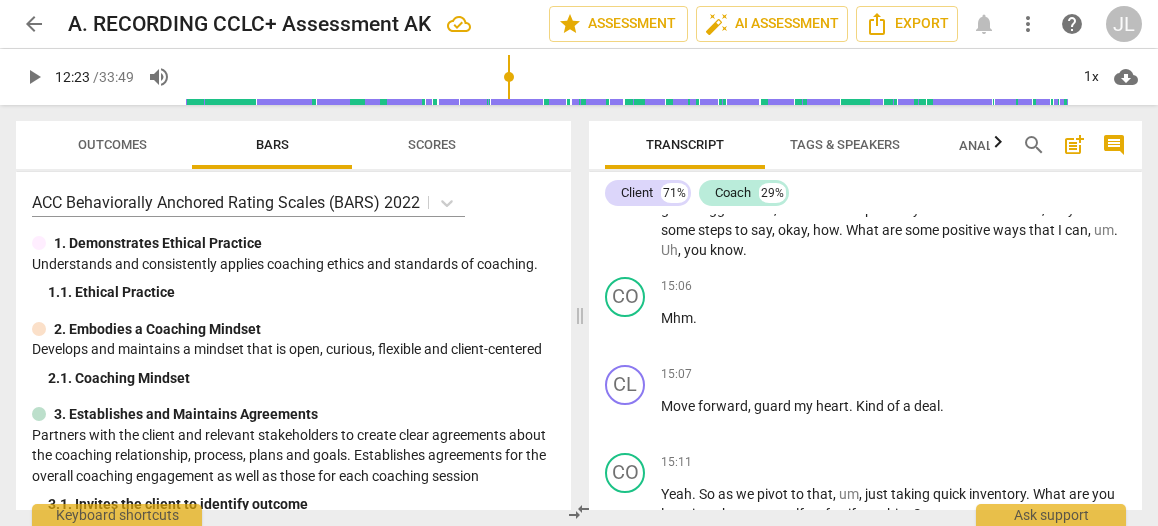 scroll, scrollTop: 5482, scrollLeft: 0, axis: vertical 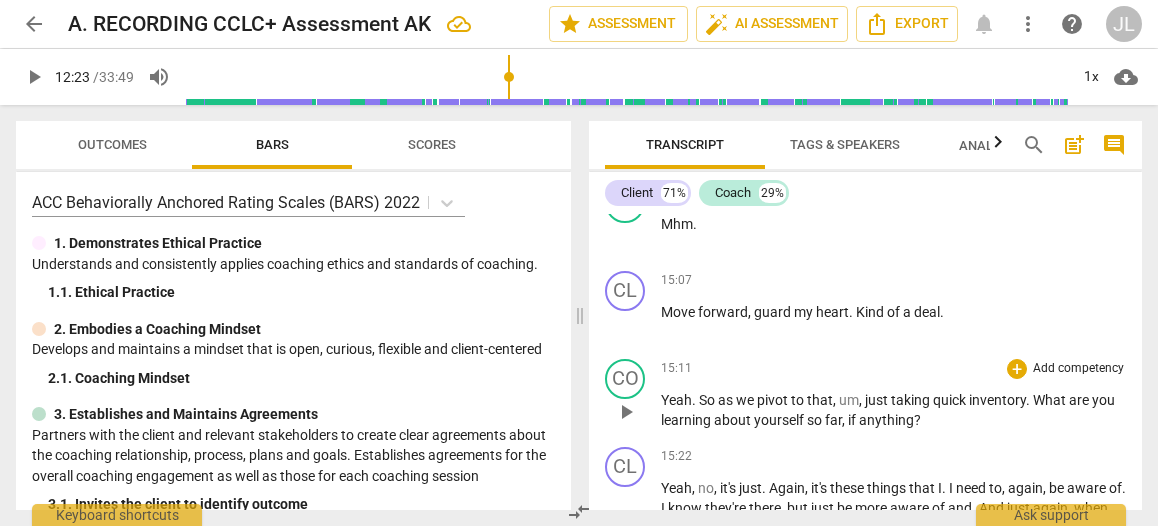 click on "." at bounding box center (1029, 400) 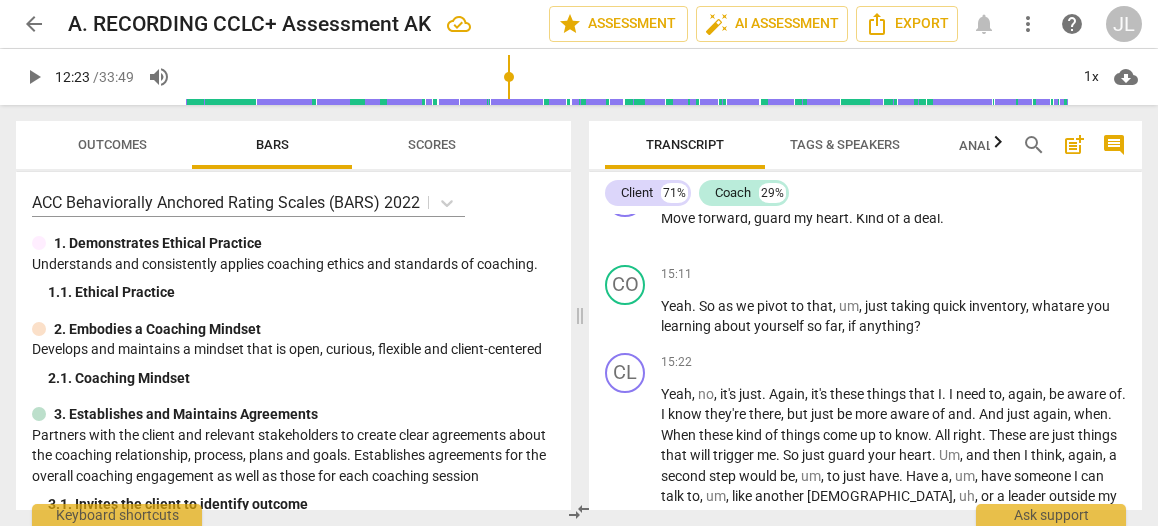 scroll, scrollTop: 5608, scrollLeft: 0, axis: vertical 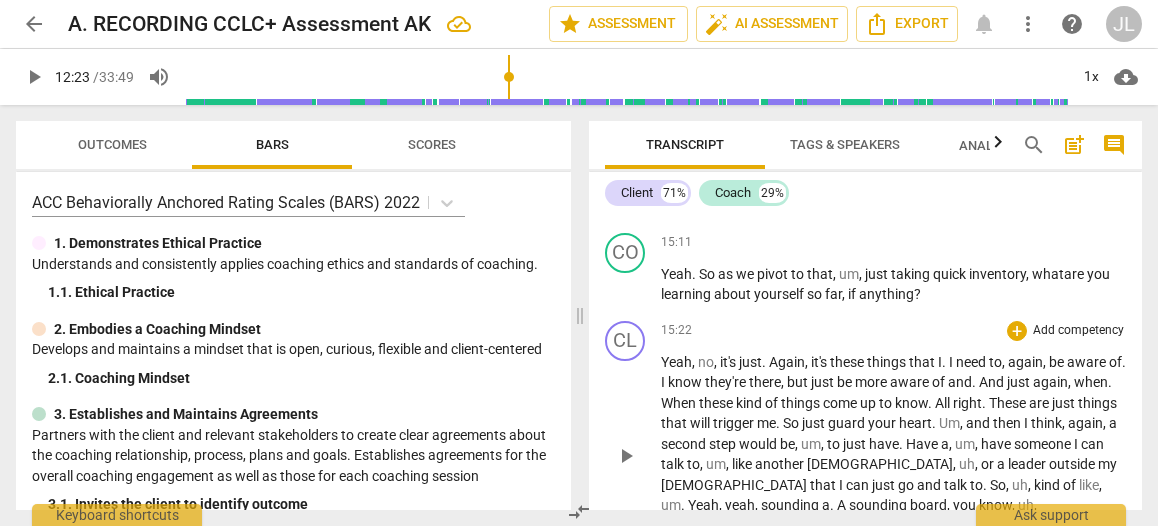 click on "." at bounding box center (765, 362) 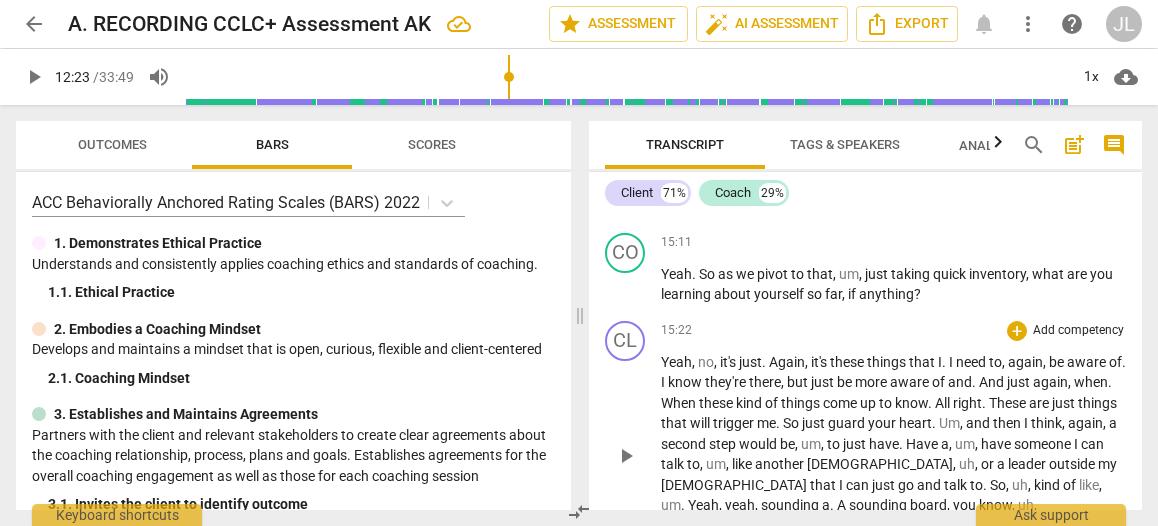 type 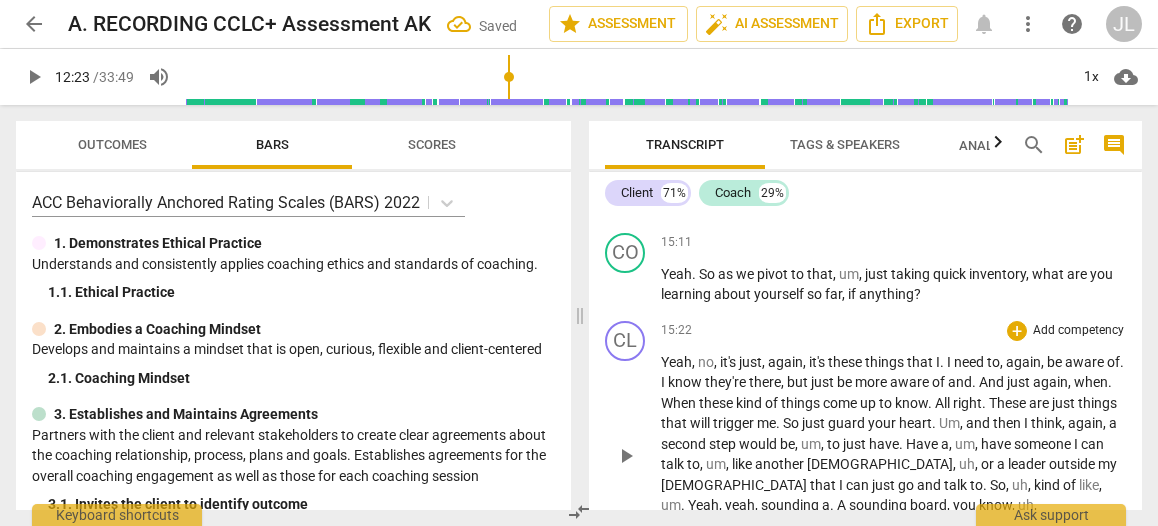 click on "." at bounding box center [943, 362] 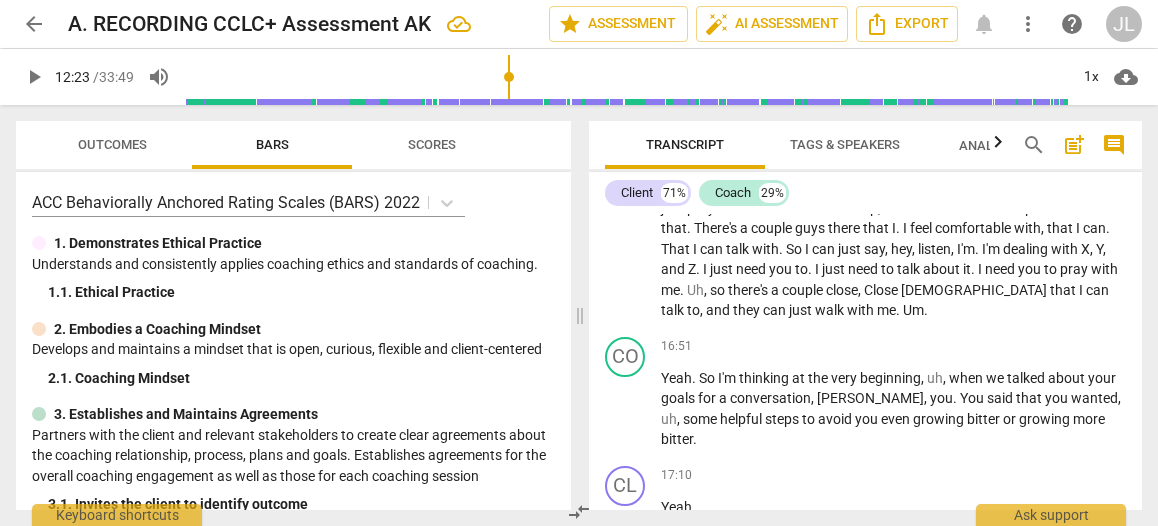 scroll, scrollTop: 6175, scrollLeft: 0, axis: vertical 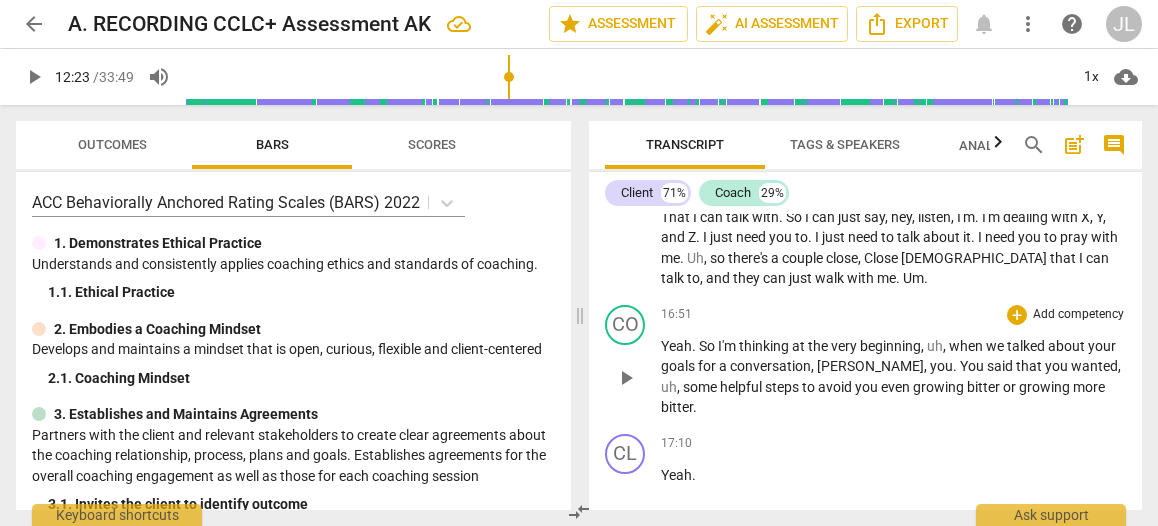 click on "." at bounding box center (956, 366) 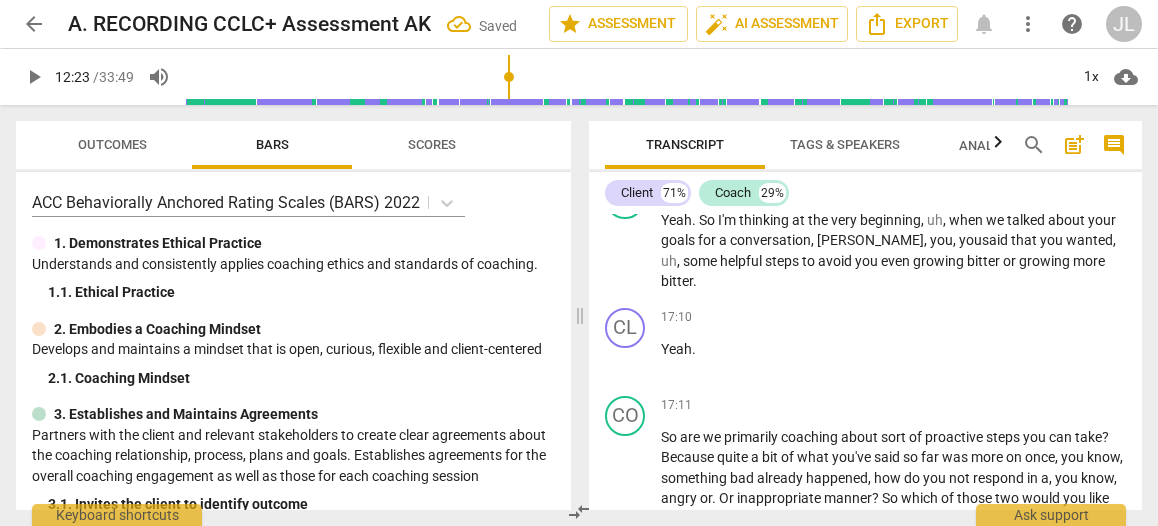 scroll, scrollTop: 6332, scrollLeft: 0, axis: vertical 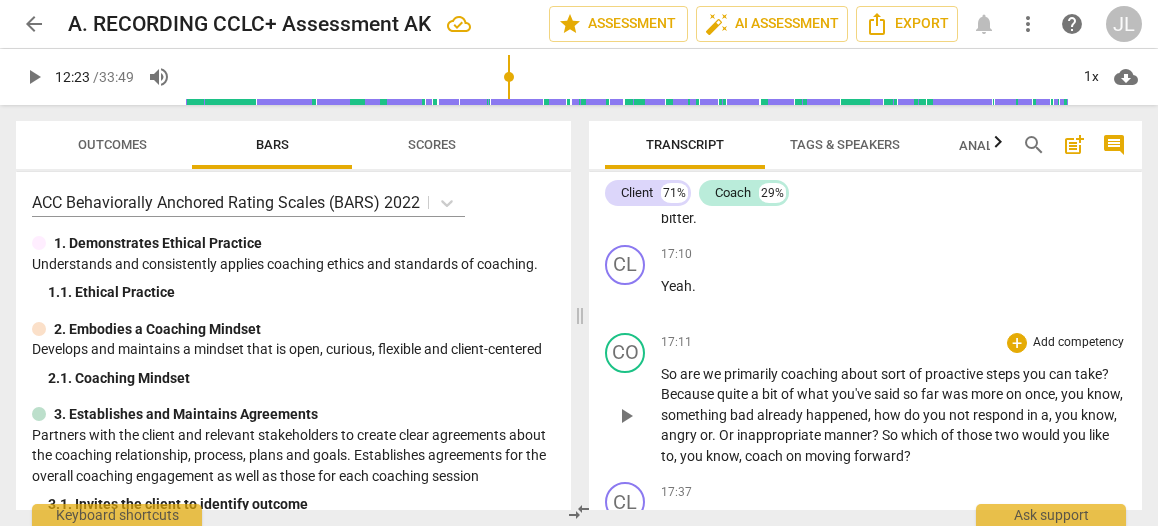 click on "." at bounding box center (715, 435) 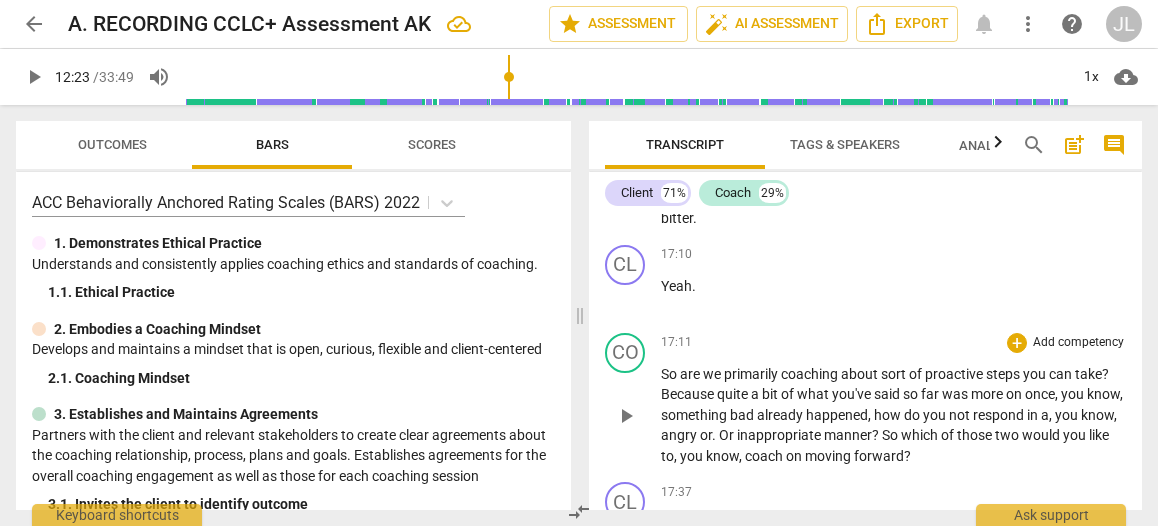 type 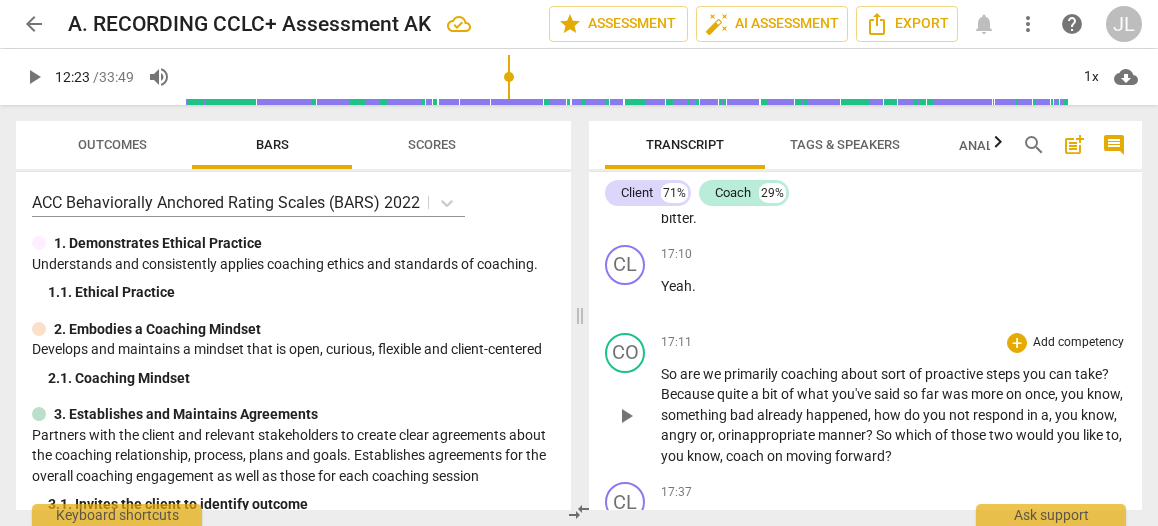 click on "?" at bounding box center (871, 435) 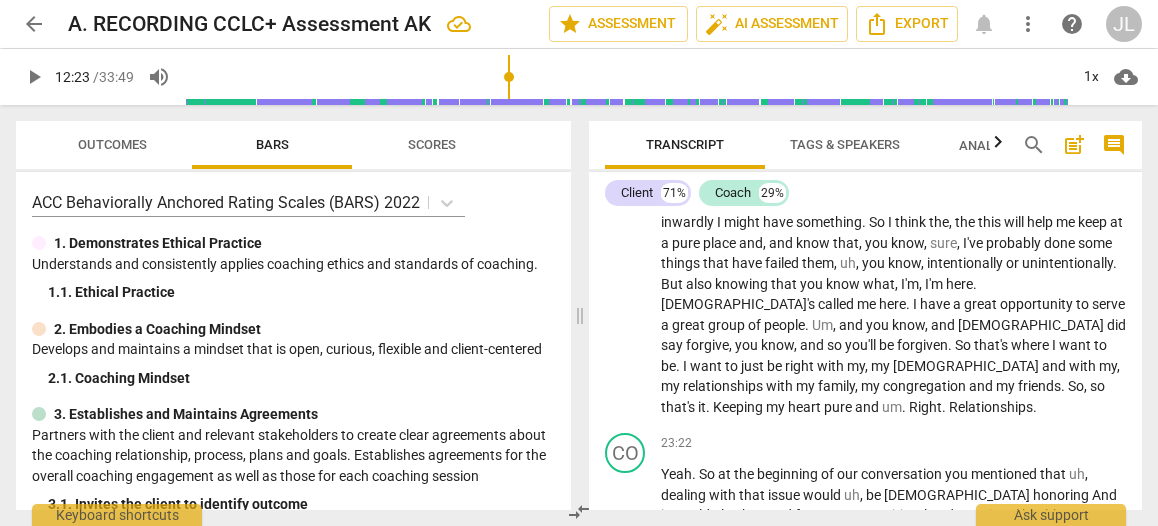 scroll, scrollTop: 8790, scrollLeft: 0, axis: vertical 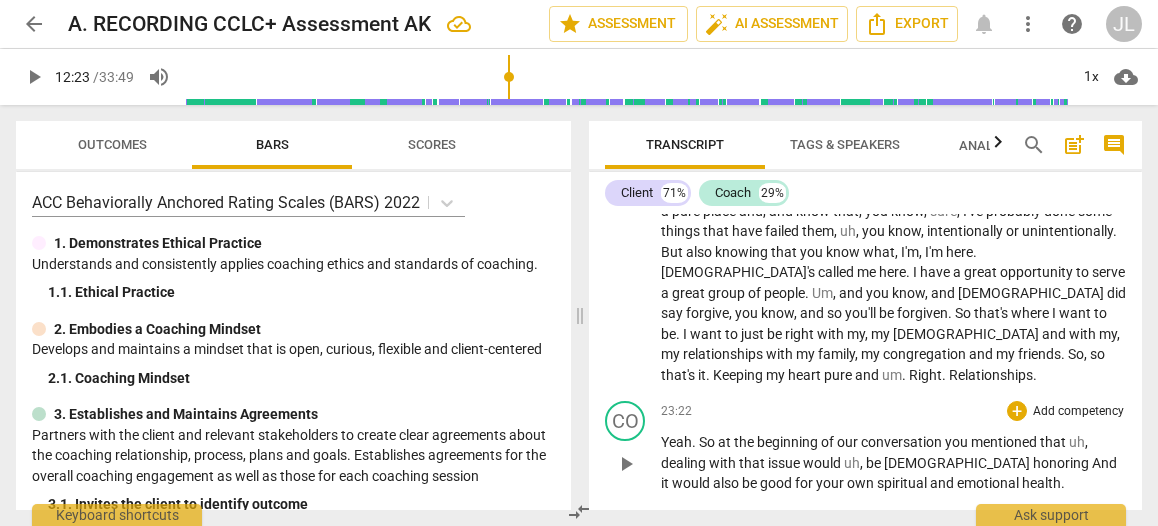 click on "And" at bounding box center (1104, 463) 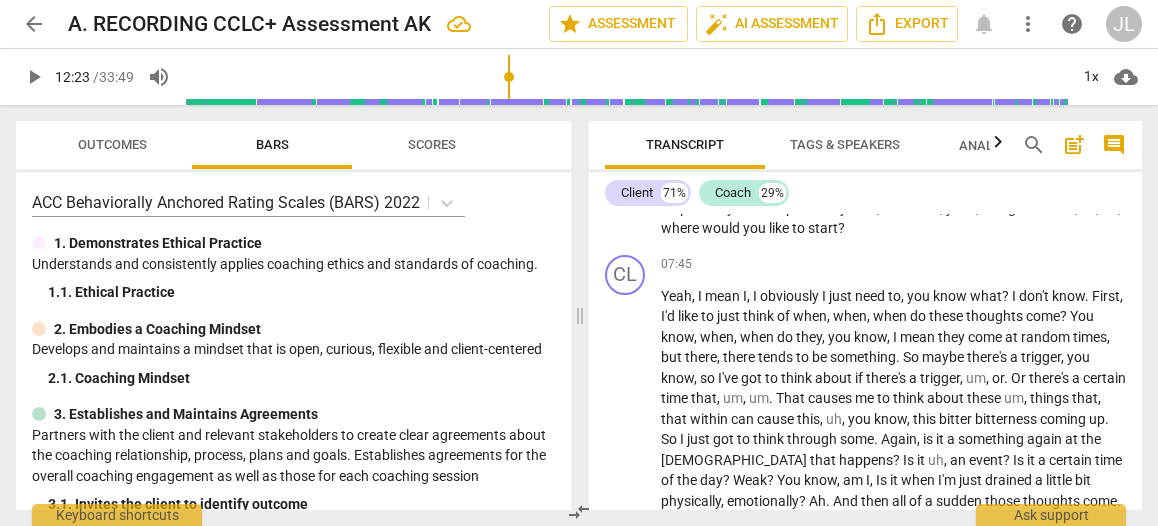 scroll, scrollTop: 0, scrollLeft: 0, axis: both 